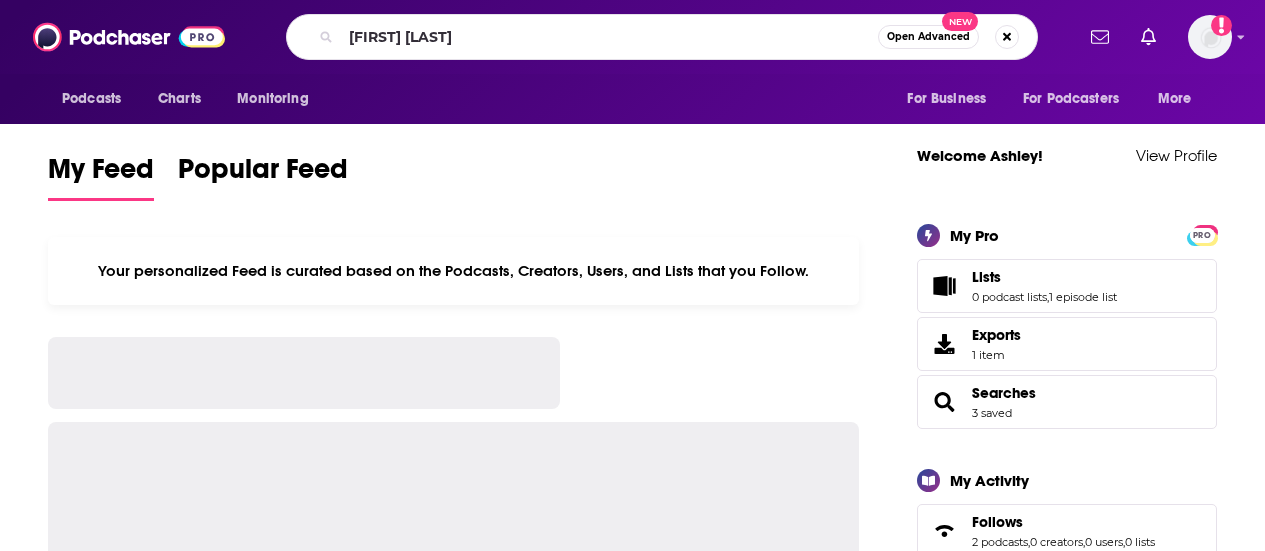 scroll, scrollTop: 0, scrollLeft: 0, axis: both 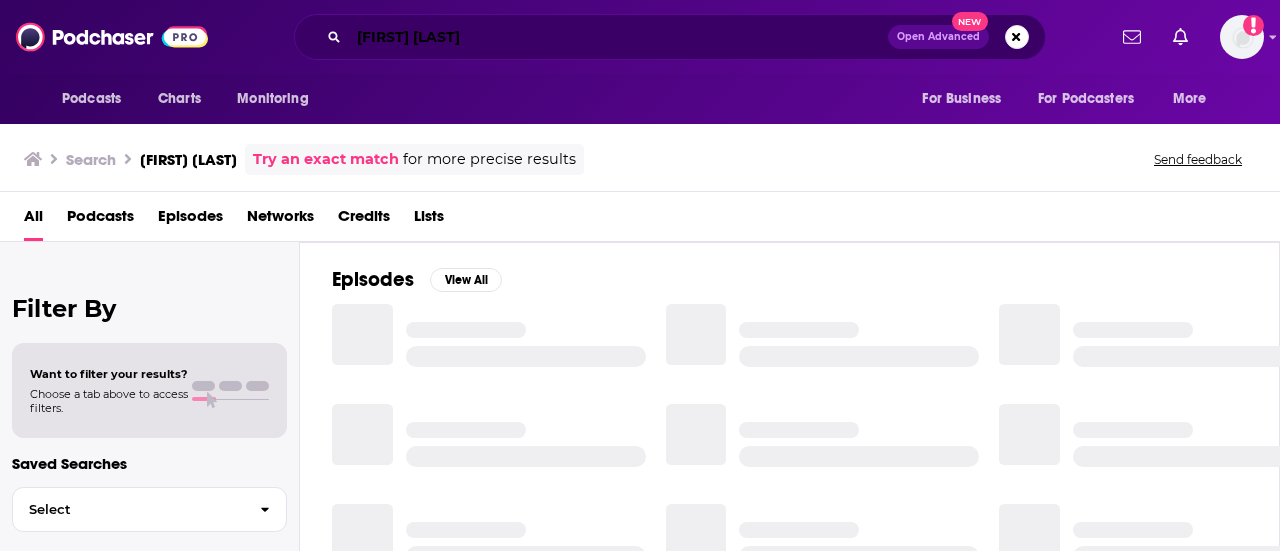 click on "[FIRST] [LAST]" at bounding box center [618, 37] 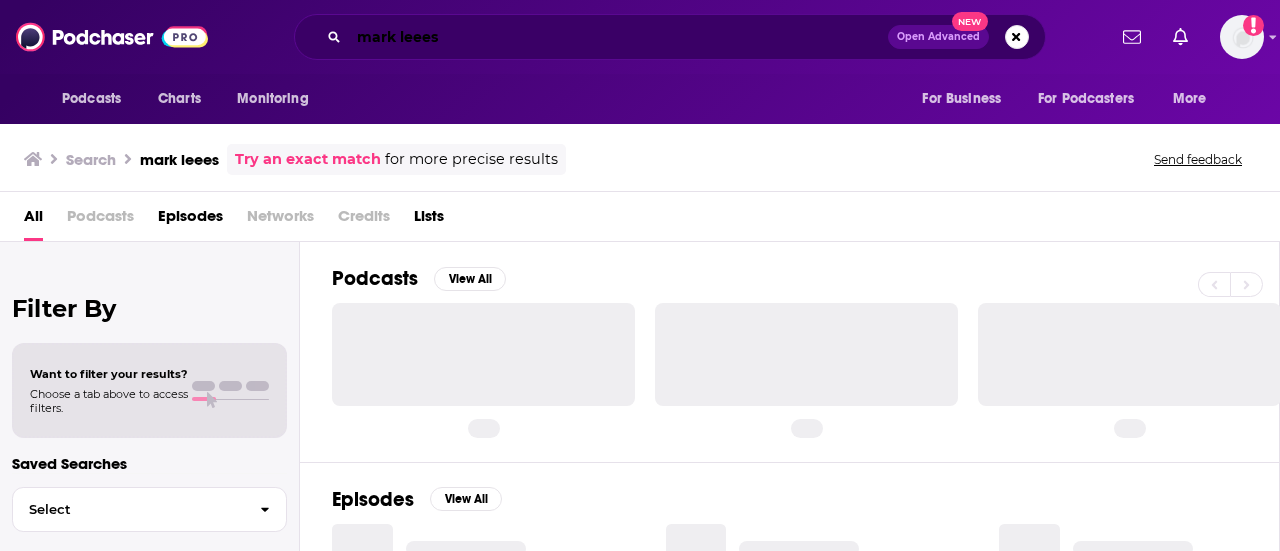click on "mark leees" at bounding box center [618, 37] 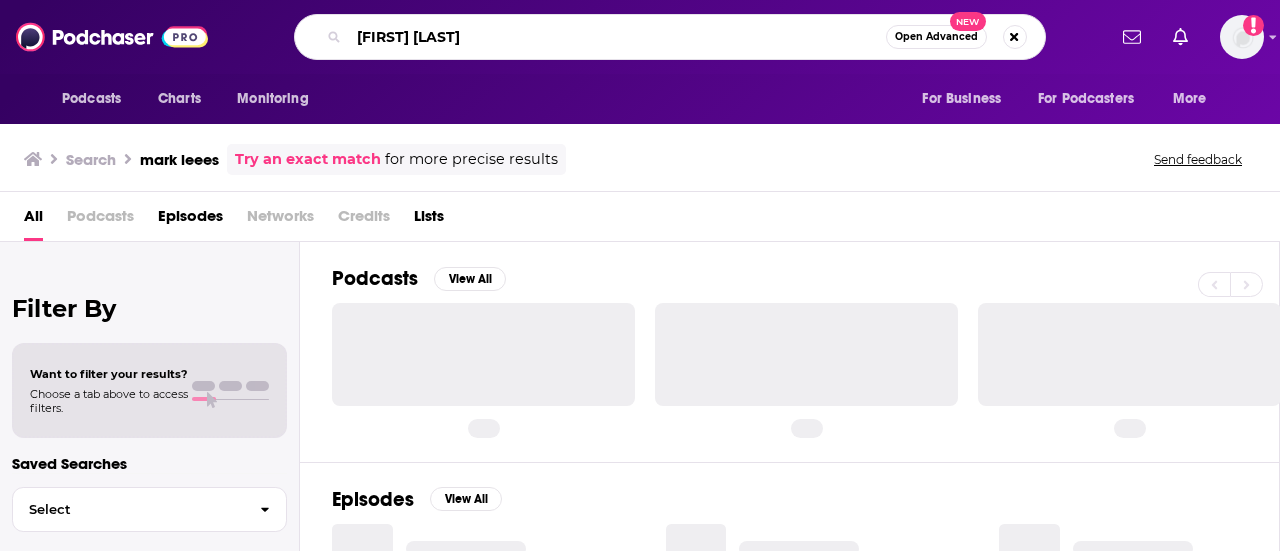type on "[FIRST] [LAST]" 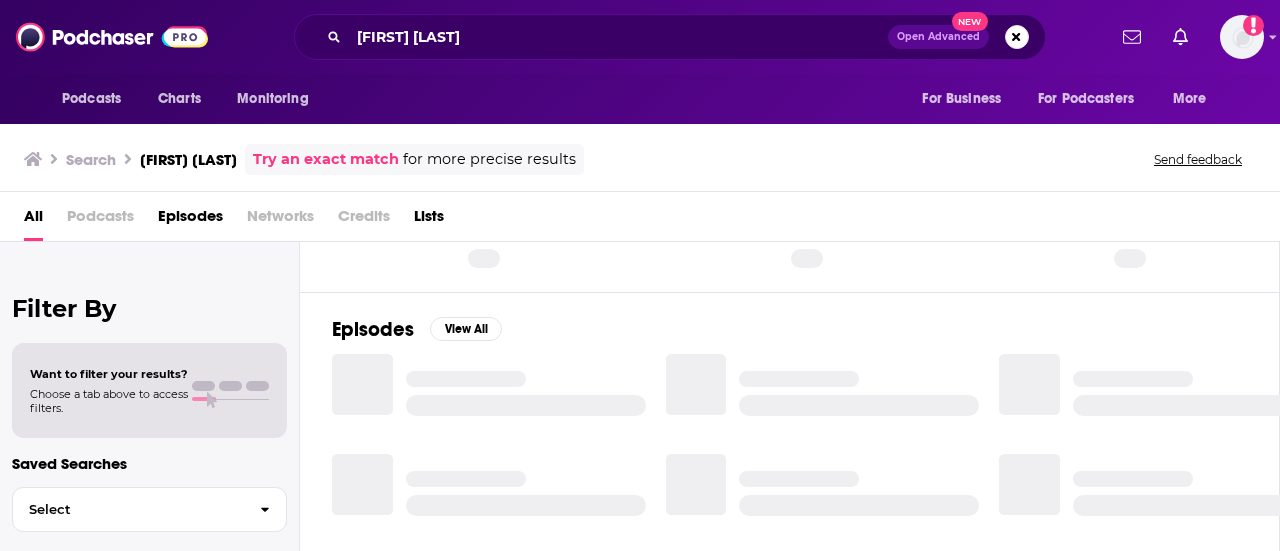 scroll, scrollTop: 200, scrollLeft: 0, axis: vertical 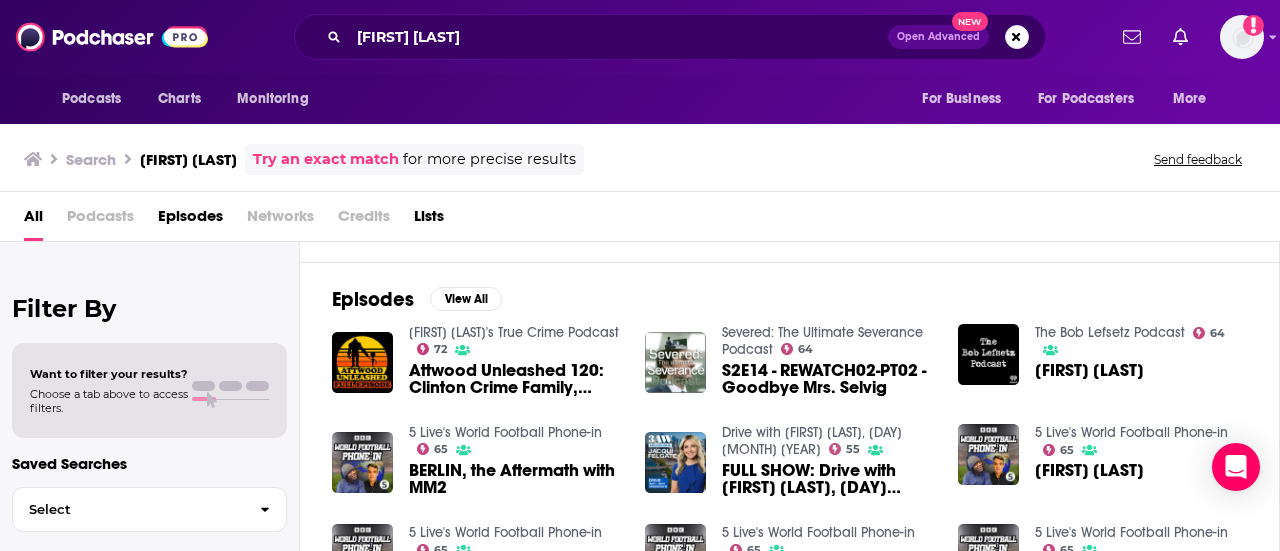 drag, startPoint x: 542, startPoint y: 347, endPoint x: 538, endPoint y: 358, distance: 11.7046995 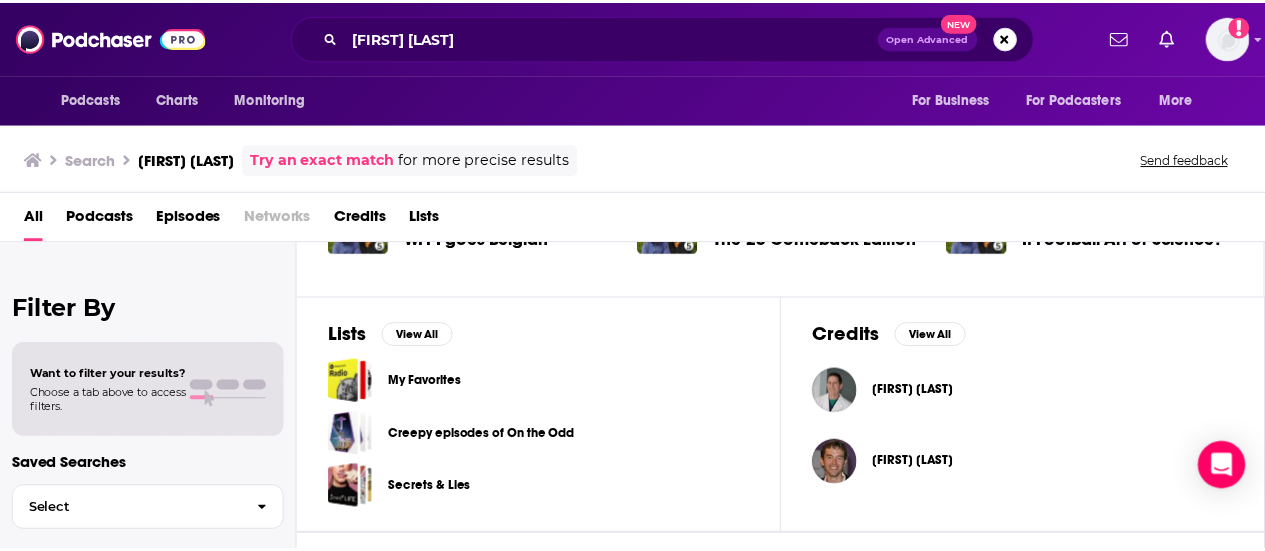 scroll, scrollTop: 558, scrollLeft: 0, axis: vertical 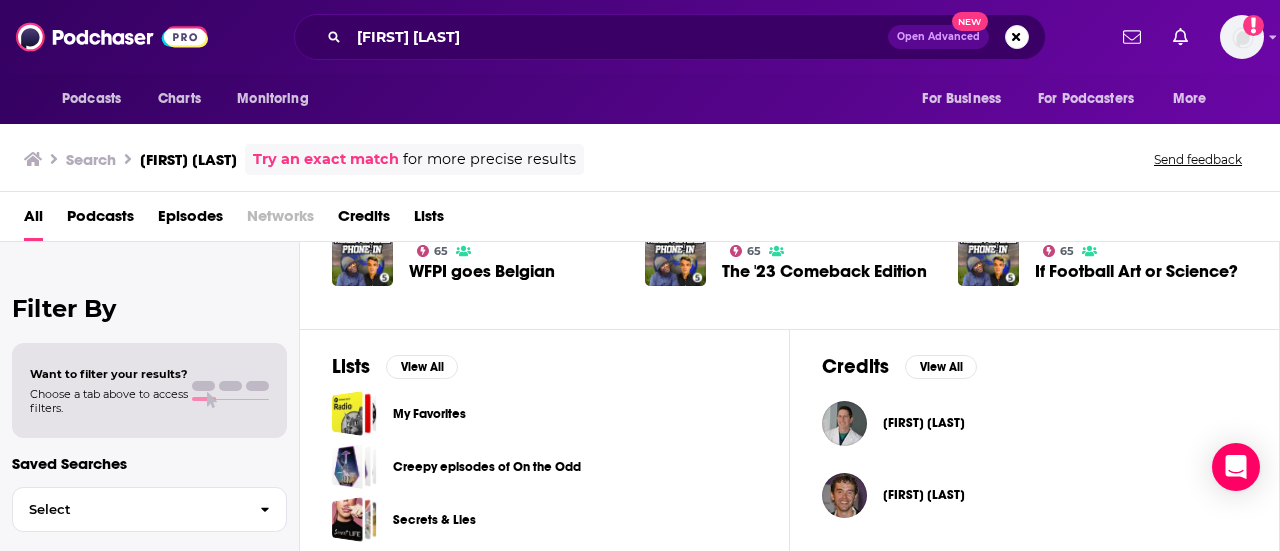 click on "Mark Leeds" at bounding box center [924, 423] 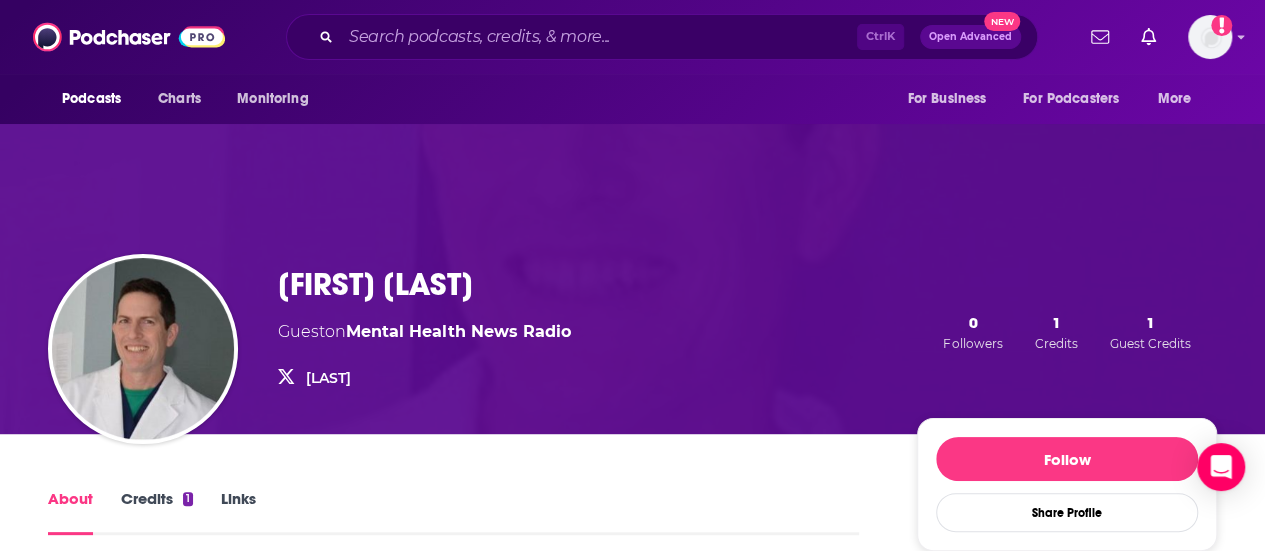 scroll, scrollTop: 300, scrollLeft: 0, axis: vertical 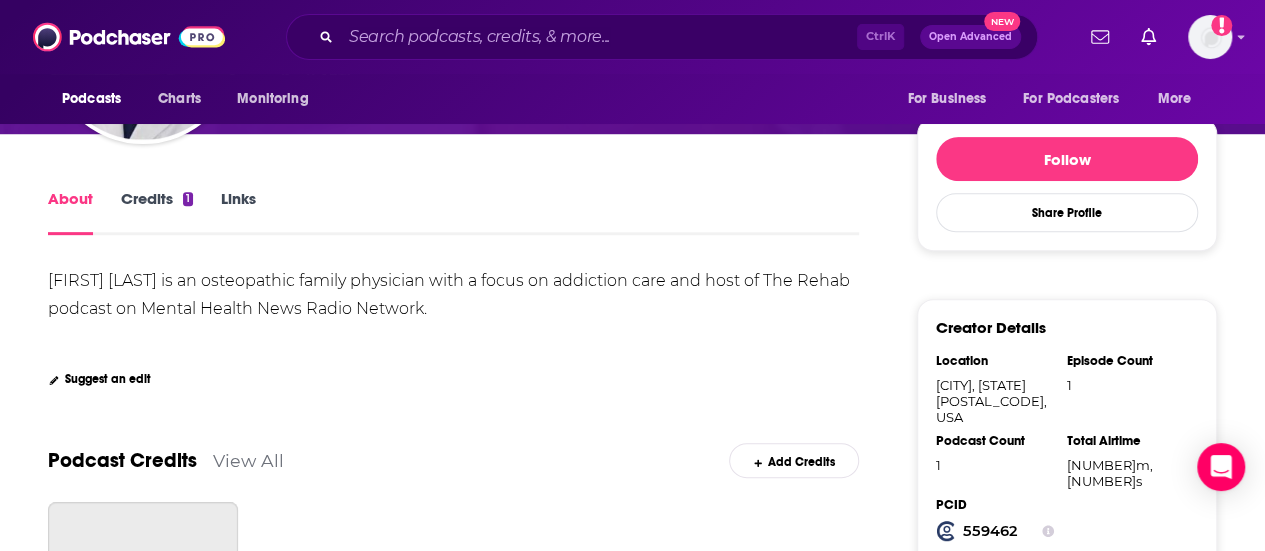 click on "Credits 1" at bounding box center (157, 212) 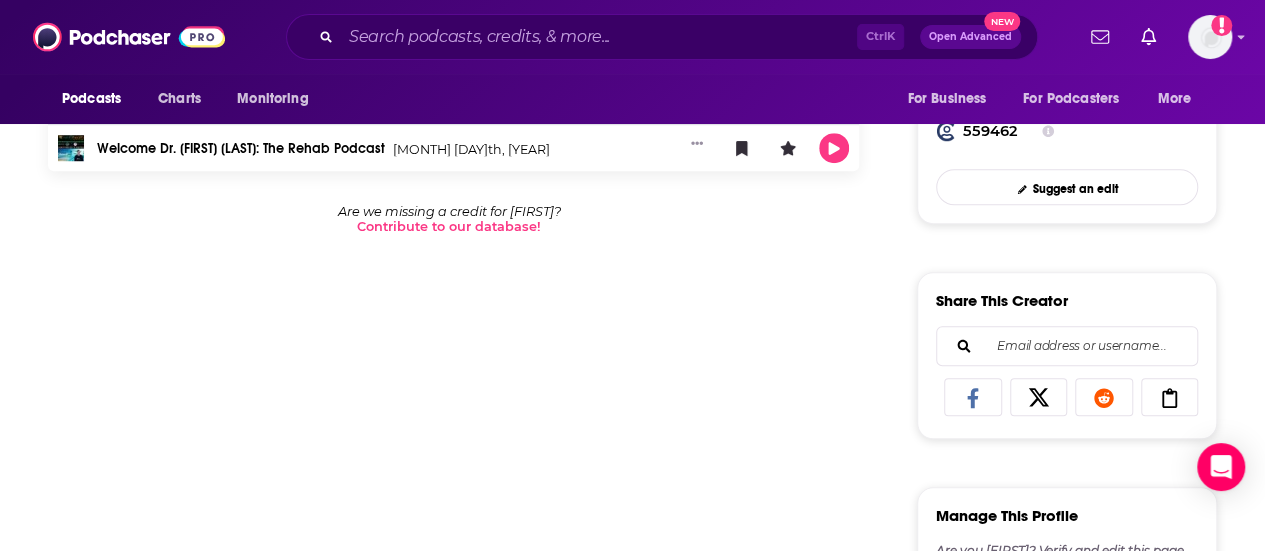 scroll, scrollTop: 500, scrollLeft: 0, axis: vertical 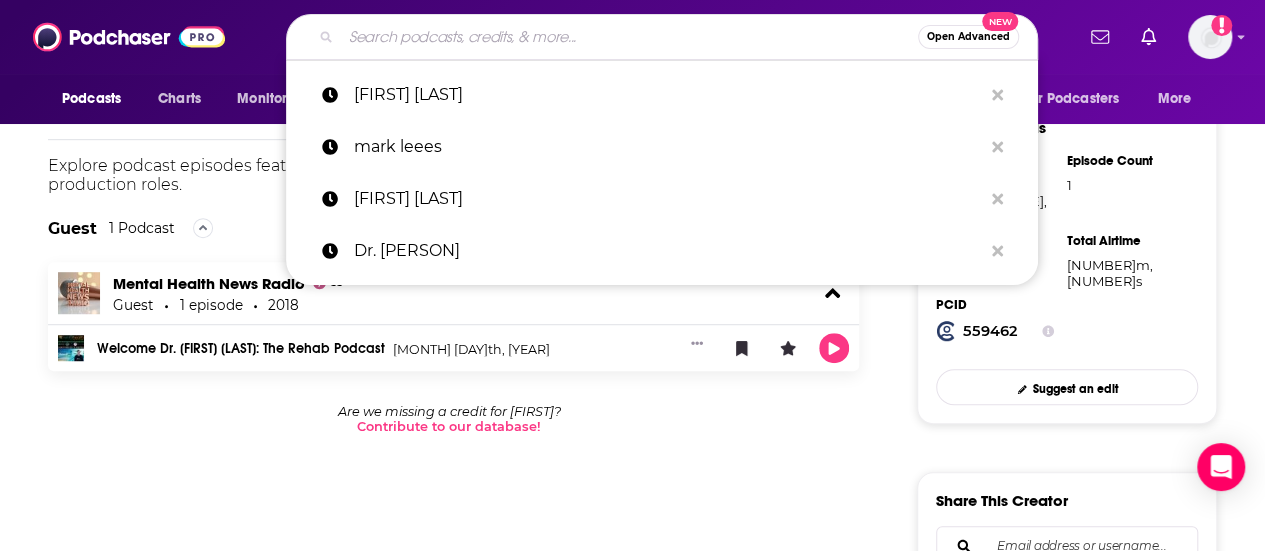 click at bounding box center (629, 37) 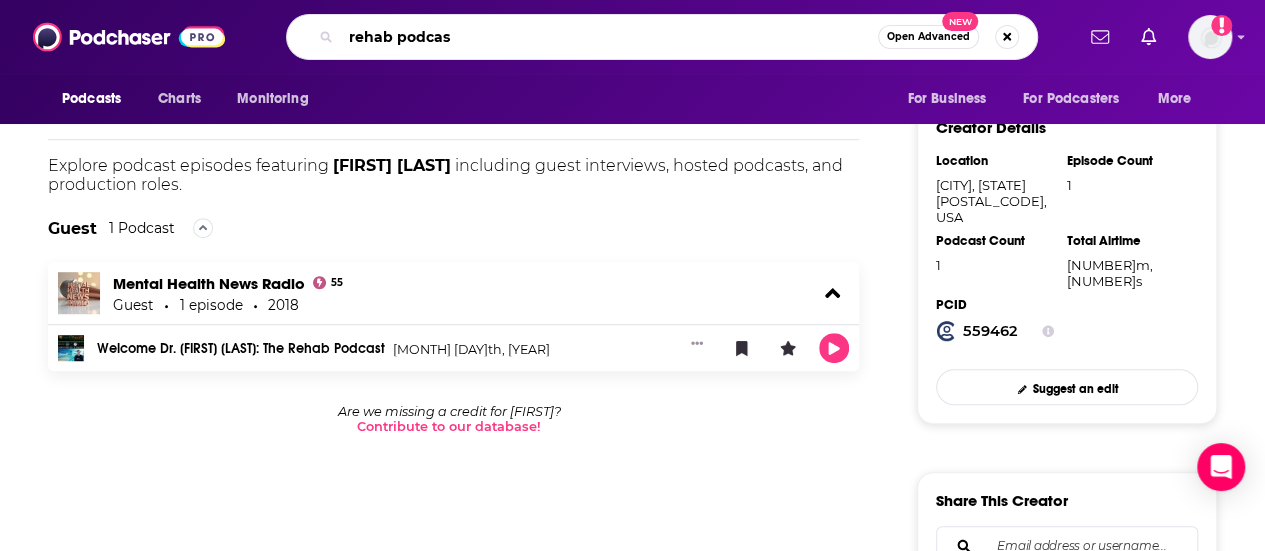 type on "rehab podcast" 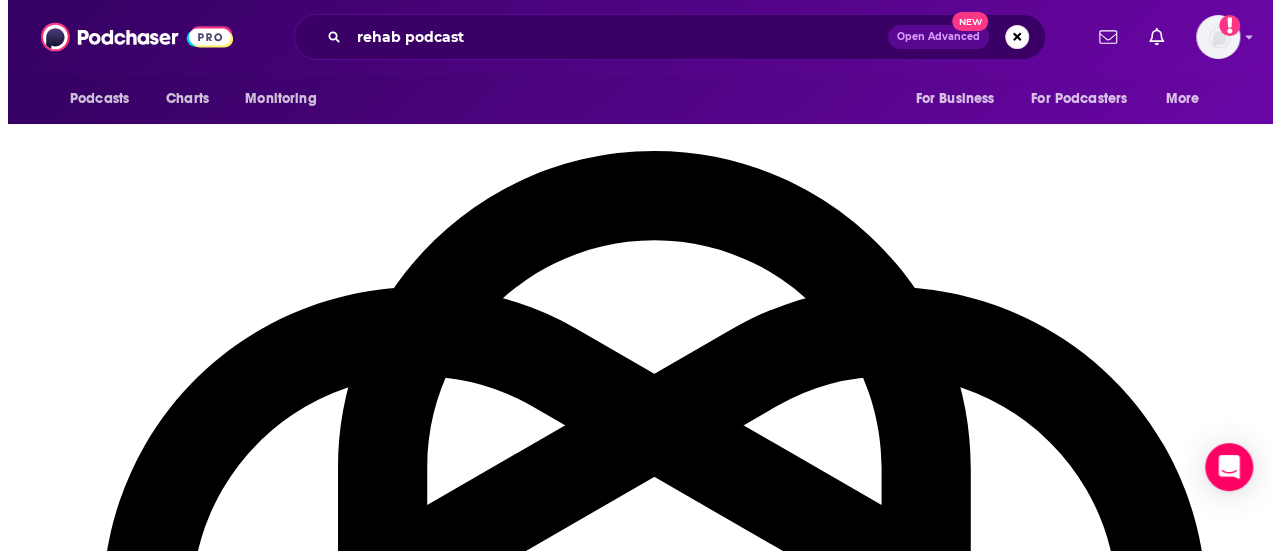 scroll, scrollTop: 0, scrollLeft: 0, axis: both 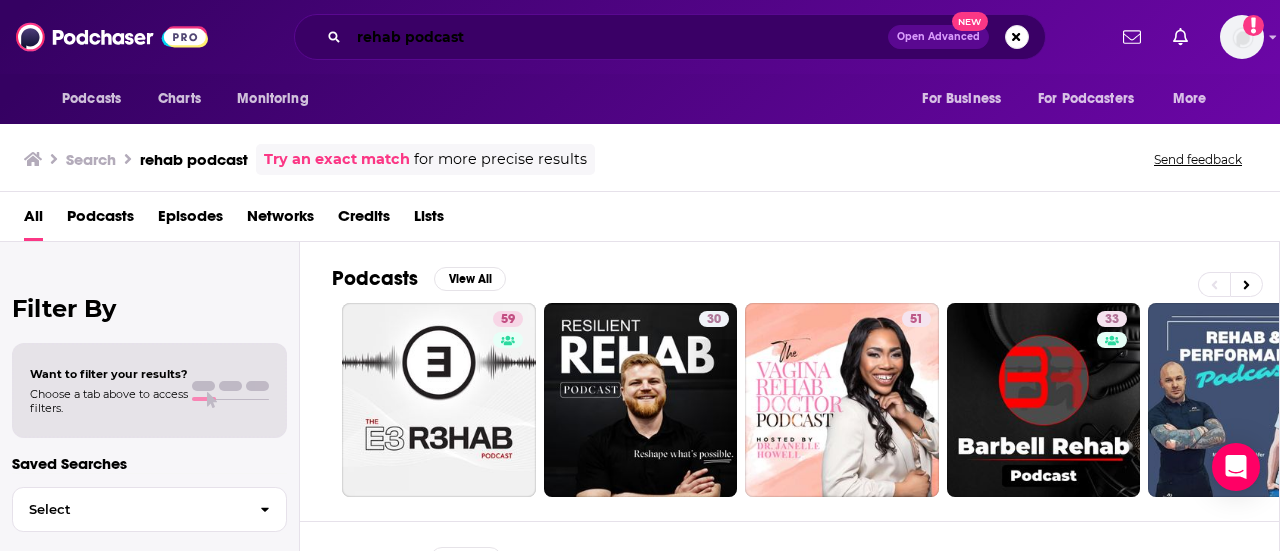 click on "rehab podcast" at bounding box center (618, 37) 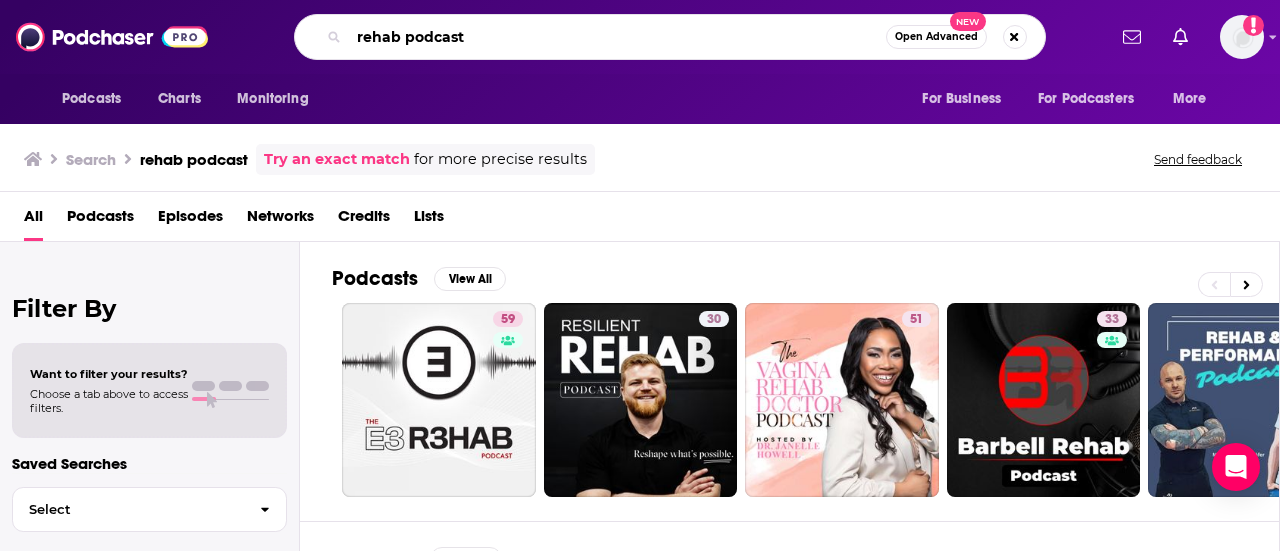 click on "rehab podcast" at bounding box center (617, 37) 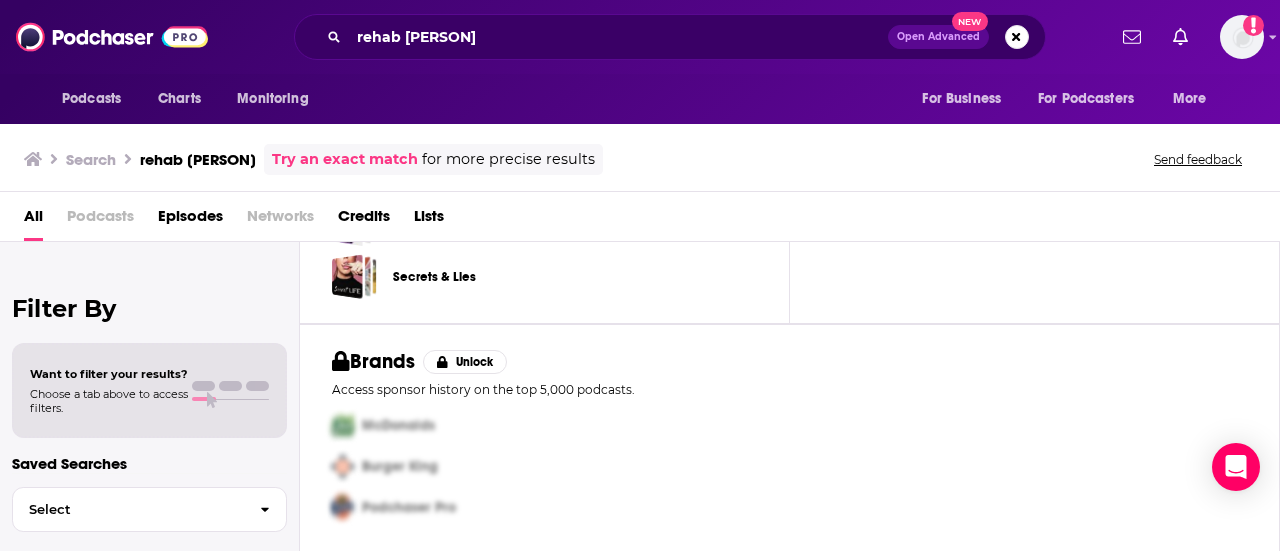 scroll, scrollTop: 538, scrollLeft: 0, axis: vertical 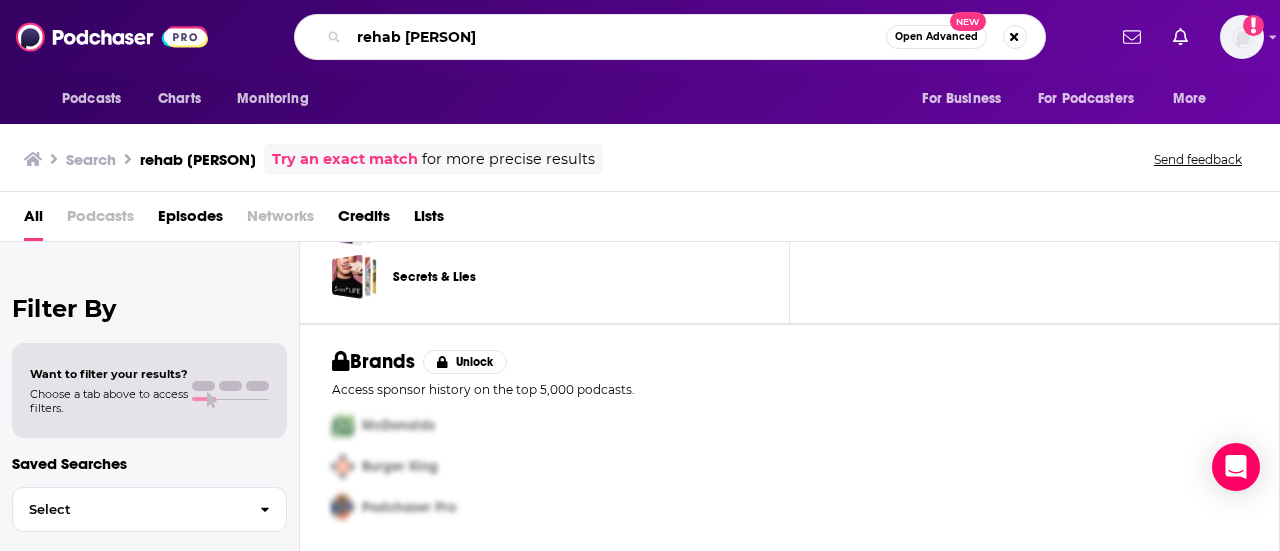 drag, startPoint x: 554, startPoint y: 45, endPoint x: 358, endPoint y: 0, distance: 201.09947 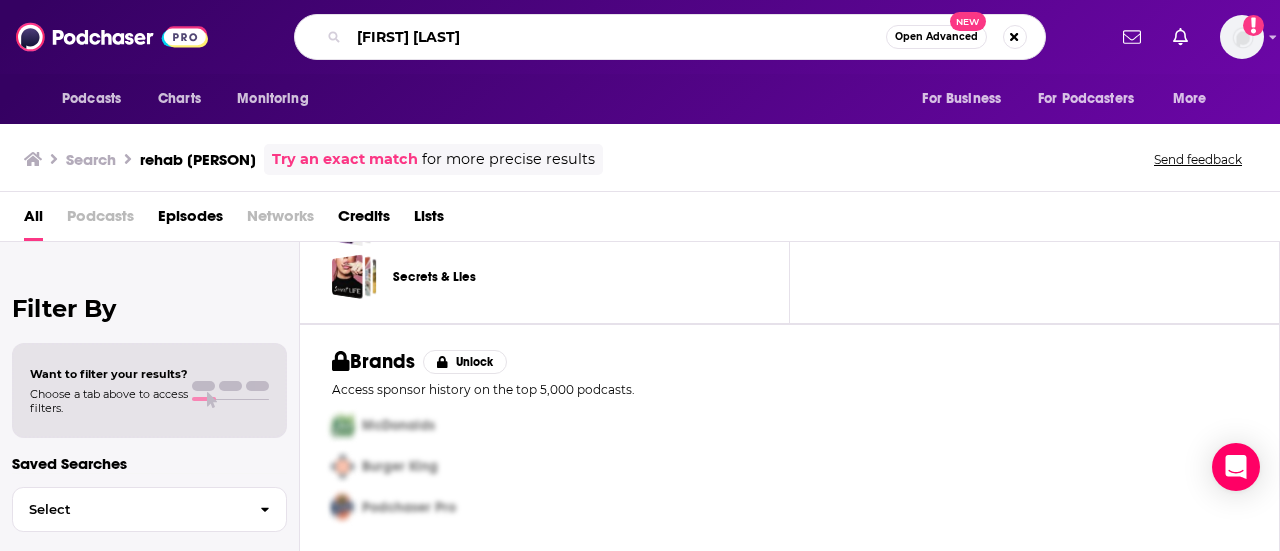 type on "[FIRST] [LAST]" 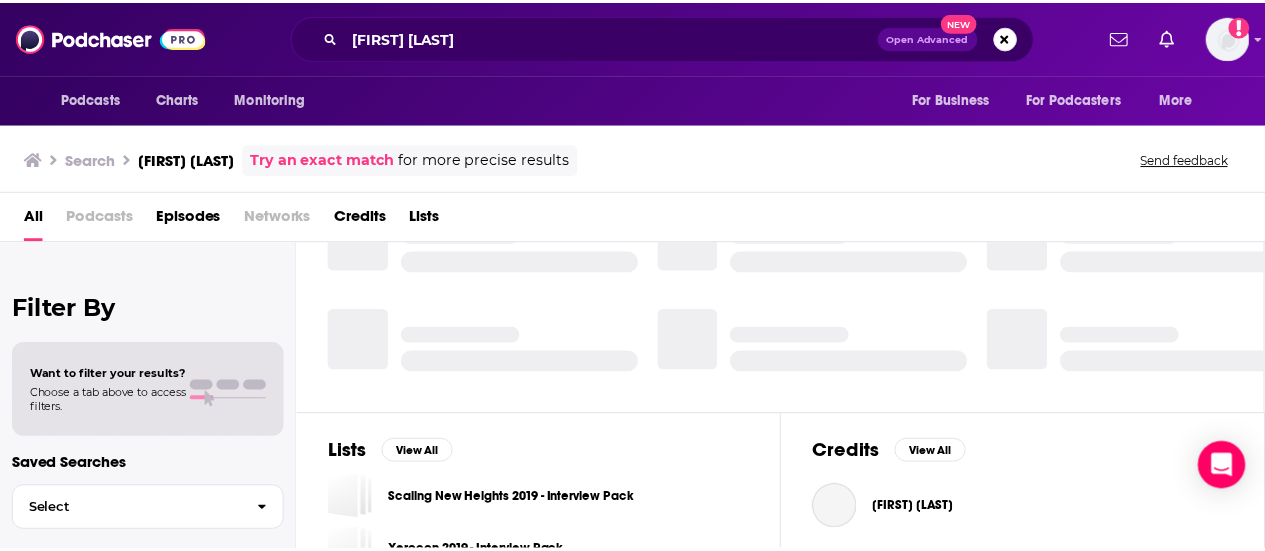 scroll, scrollTop: 0, scrollLeft: 0, axis: both 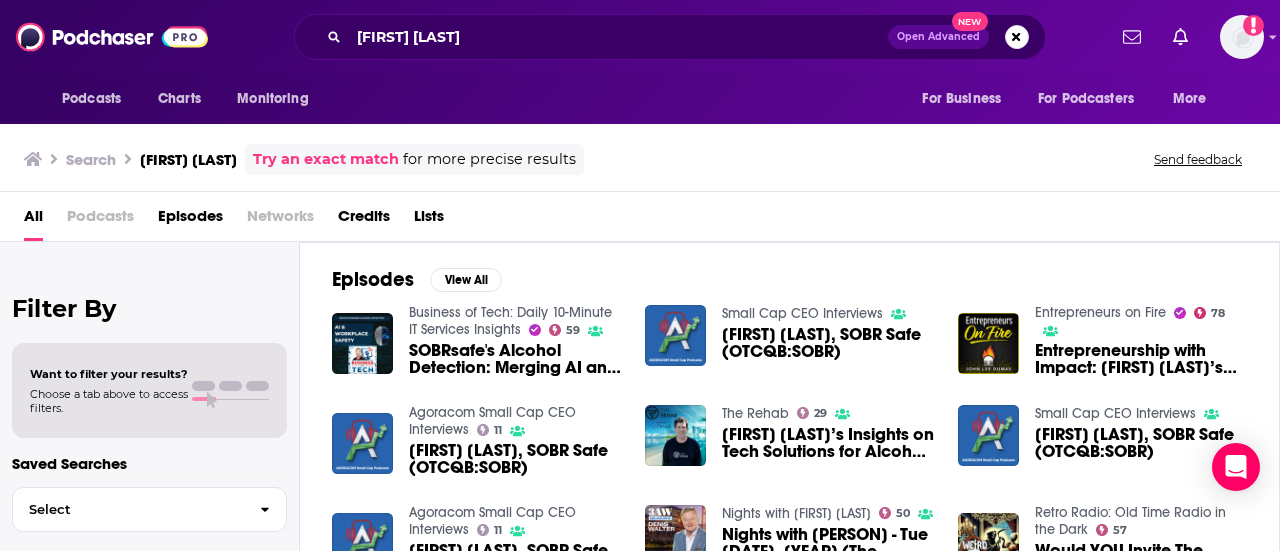 click on "David Gandini’s Insights on Tech Solutions for Alcohol Use Disorder Recovery" at bounding box center [828, 443] 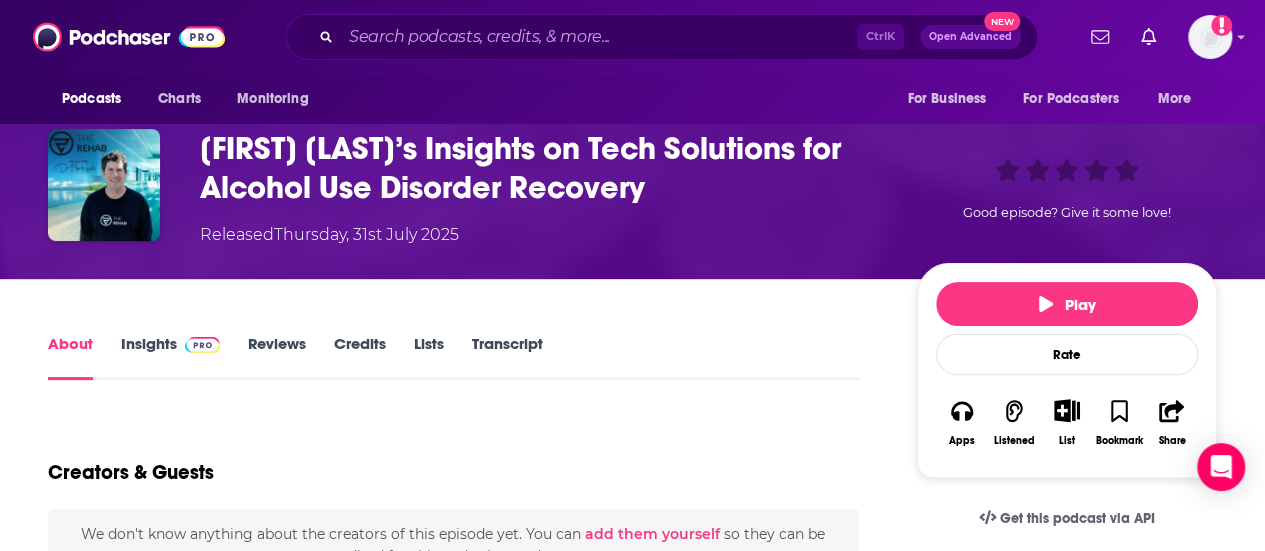 scroll, scrollTop: 200, scrollLeft: 0, axis: vertical 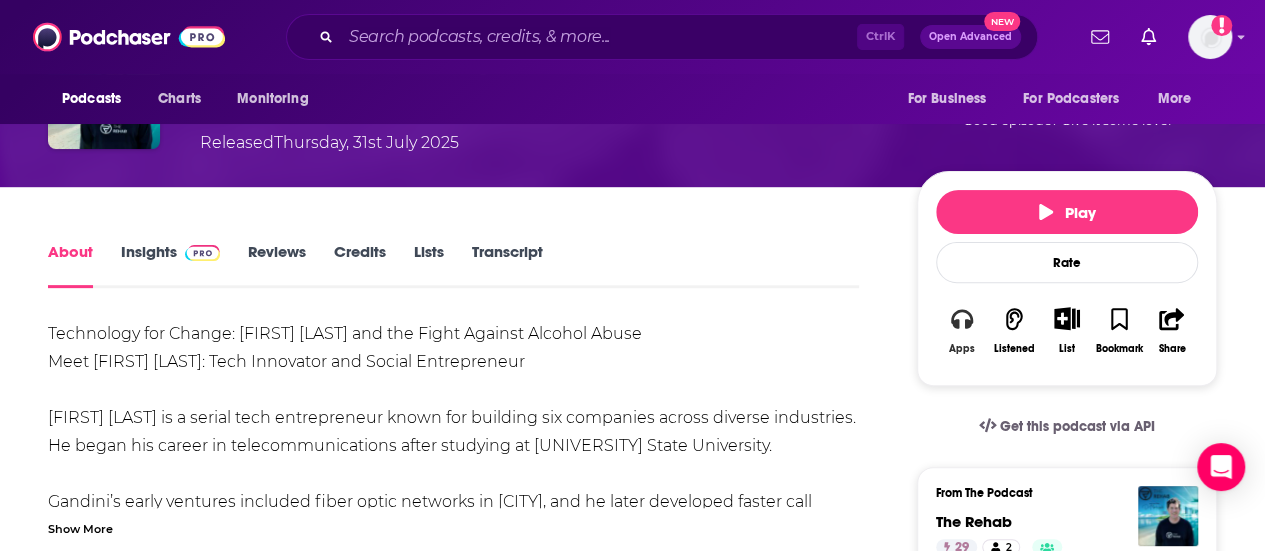 click 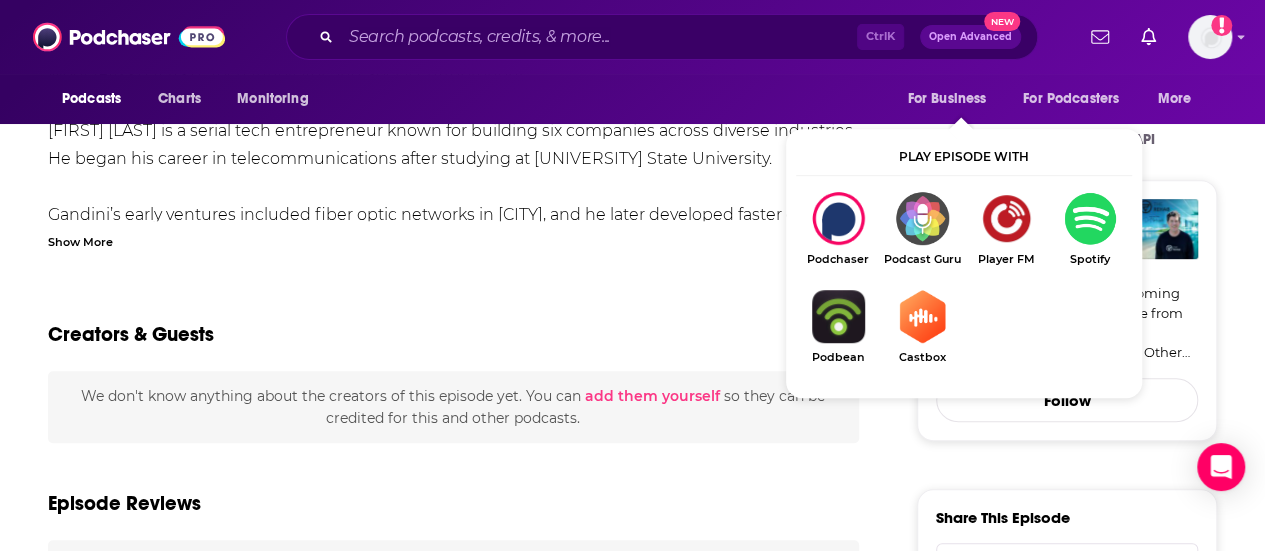 scroll, scrollTop: 500, scrollLeft: 0, axis: vertical 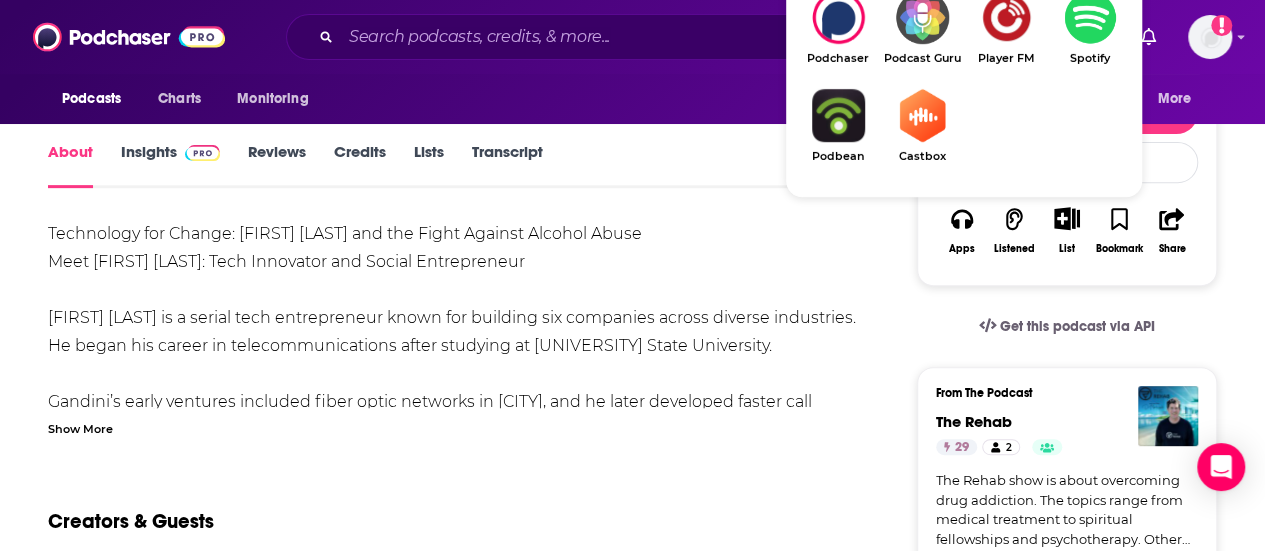click on "About Insights Reviews Credits Lists Transcript Technology for Change: David Gandini and the Fight Against Alcohol Abuse
Meet David Gandini: Tech Innovator and Social Entrepreneur
David Gandini is a serial tech entrepreneur known for building six companies across diverse industries. He began his career in telecommunications after studying at Michigan State University.
Gandini’s early ventures included fiber optic networks in Detroit, and he later developed faster call connection technologies for long-distance carriers. He has raised over $250 million for various start-ups, showing a talent for scaling new technologies.
Notably, he co-founded and grew a credit card and gift card processing company, handling over 50 million cards. After several successful exits, Gandini shifted his focus to social impact by joining SOBR Safe, where he currently serves as Chairman.
The Beginnings of SOBR Safe: Addressing a Crisis
How SOBR Safe Technology Works
Building Trust and Acceptance in Recovery Communities" at bounding box center (453, 913) 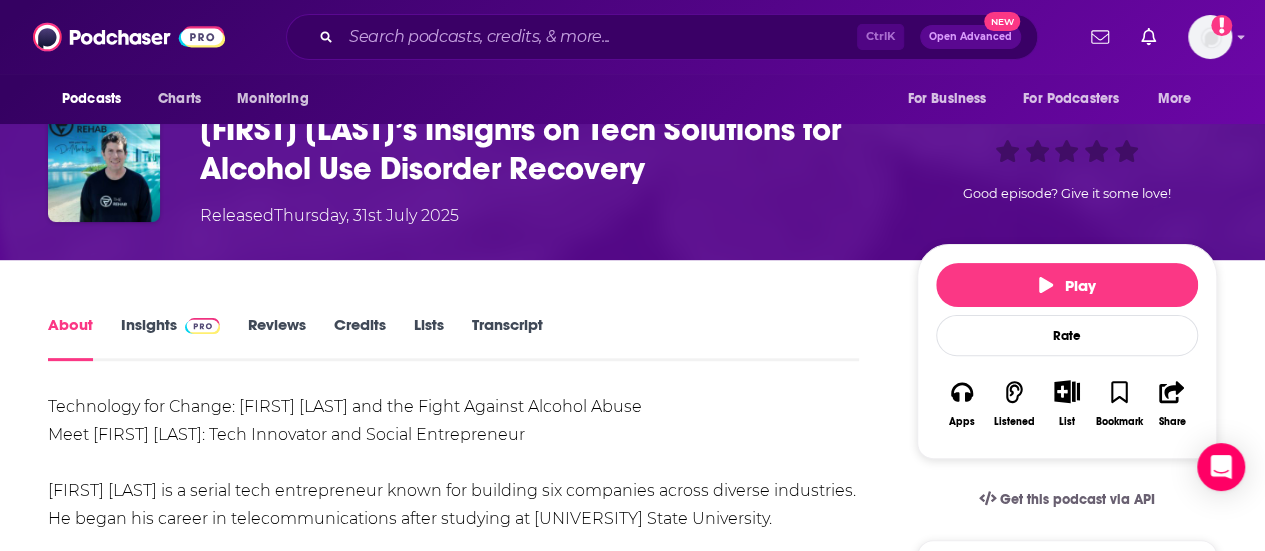 scroll, scrollTop: 200, scrollLeft: 0, axis: vertical 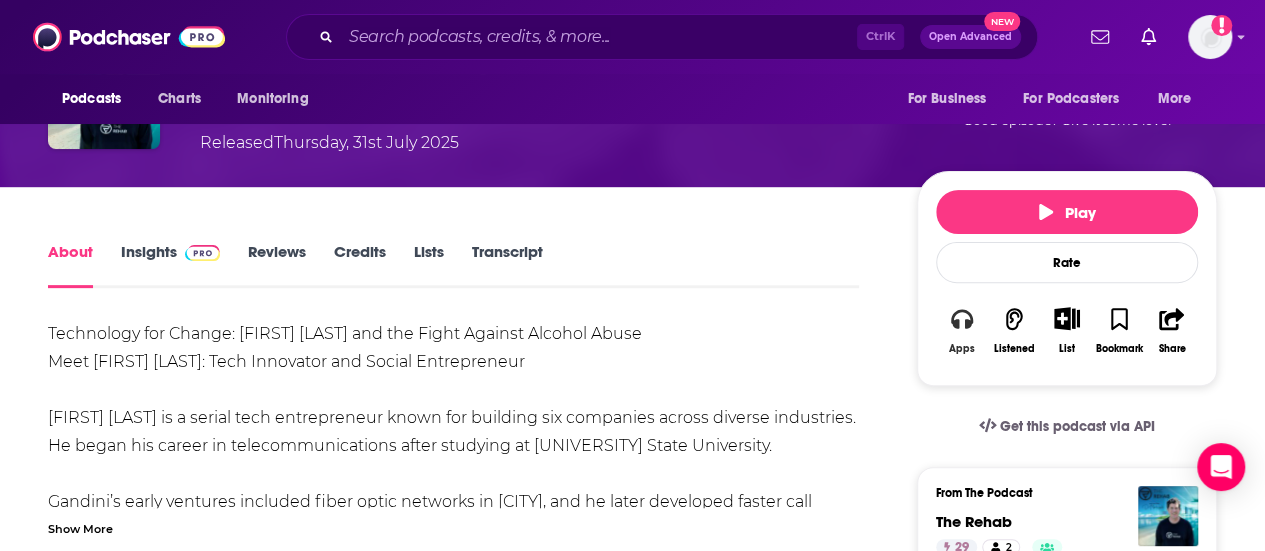 click 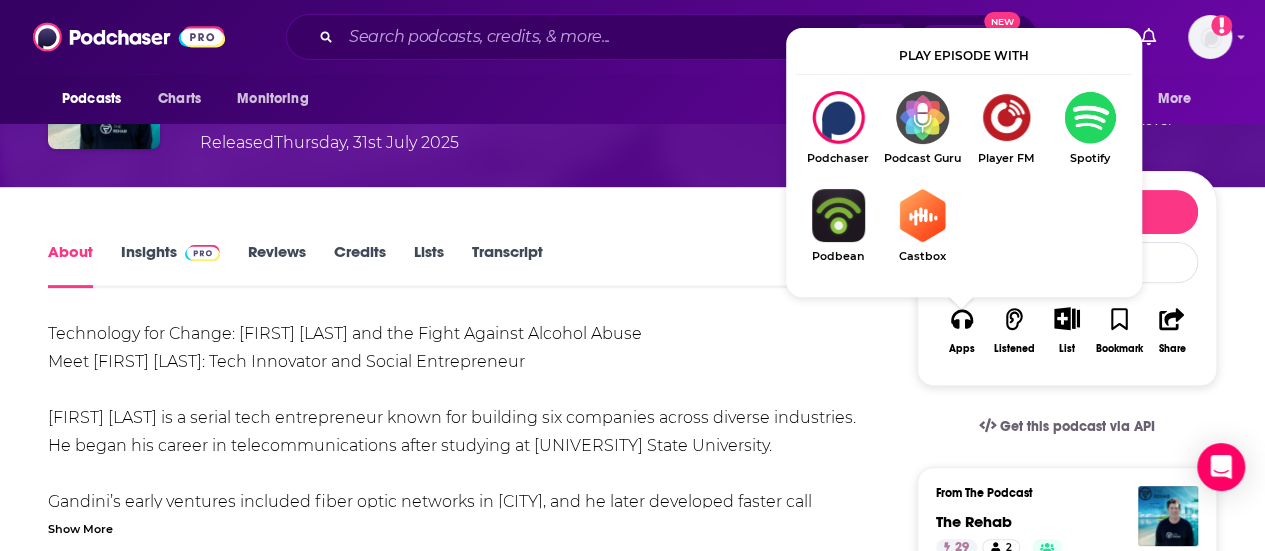 click at bounding box center [922, 117] 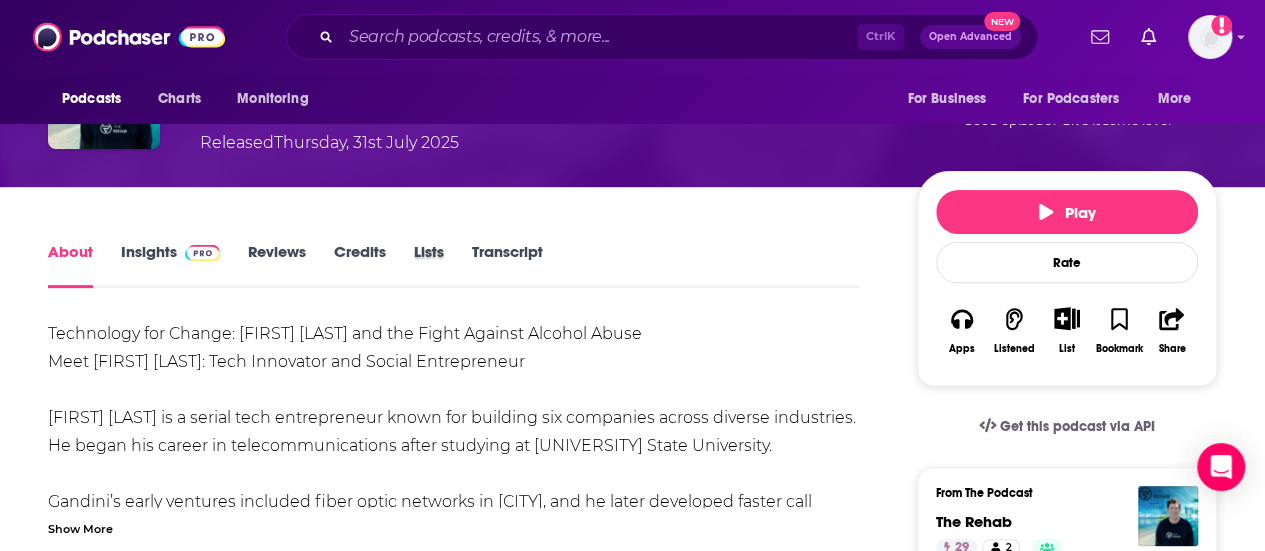 drag, startPoint x: 464, startPoint y: 268, endPoint x: 502, endPoint y: 278, distance: 39.293766 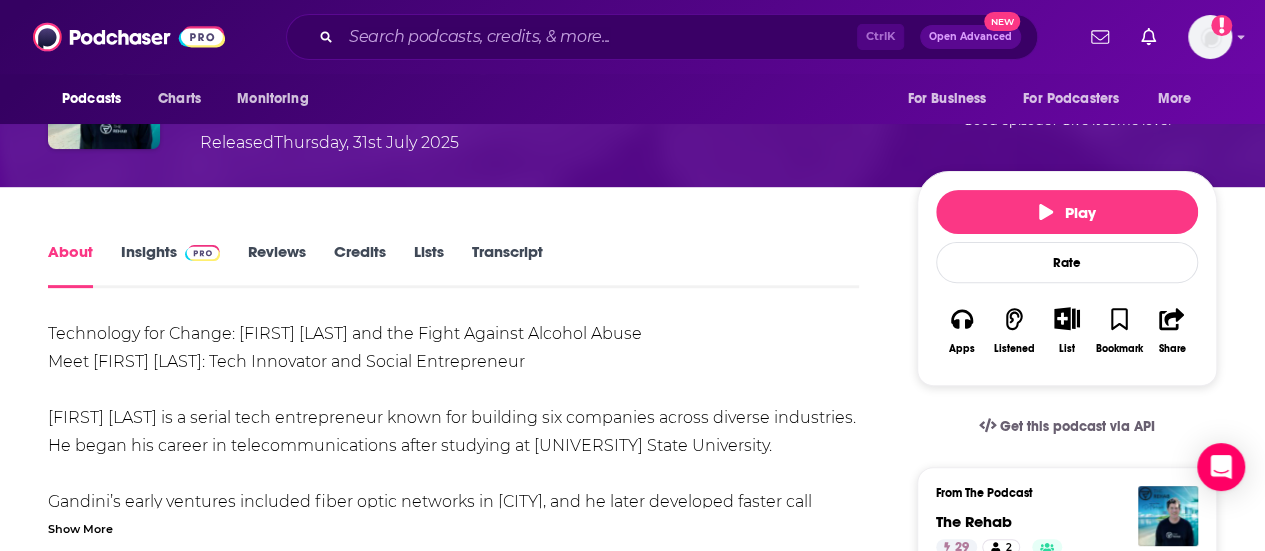 click on "Transcript" at bounding box center (507, 265) 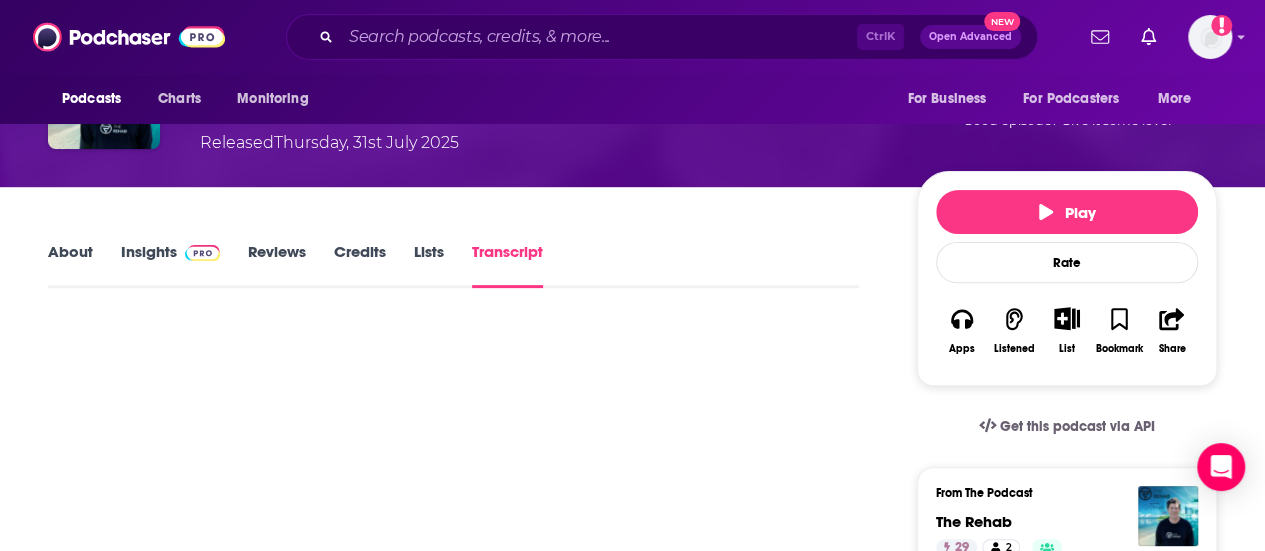 scroll, scrollTop: 0, scrollLeft: 0, axis: both 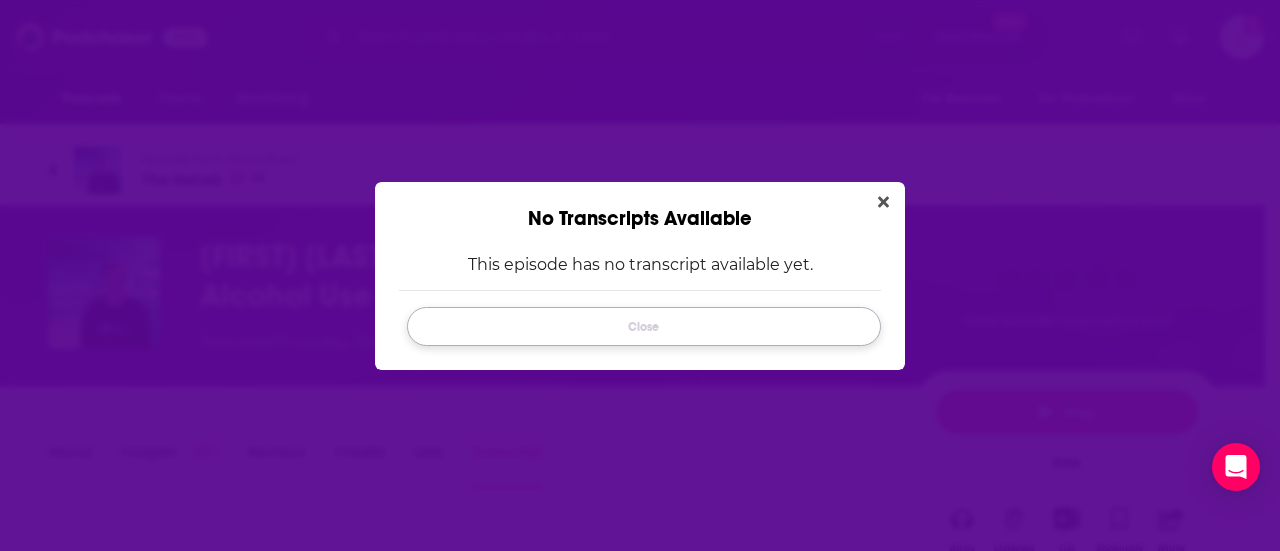 click on "Close" at bounding box center [644, 326] 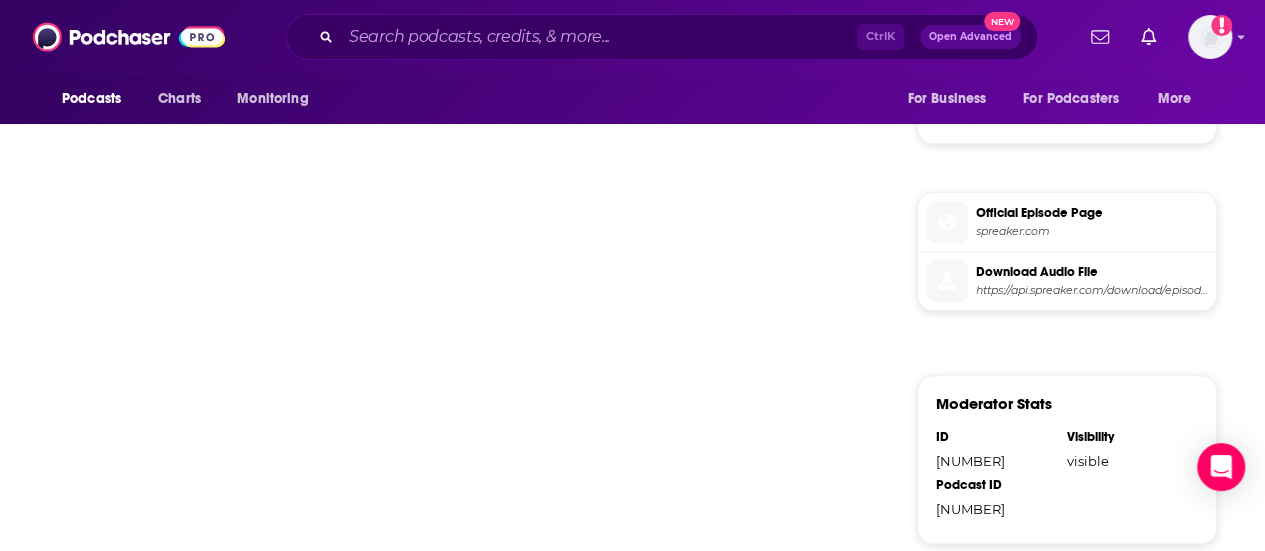 scroll, scrollTop: 1000, scrollLeft: 0, axis: vertical 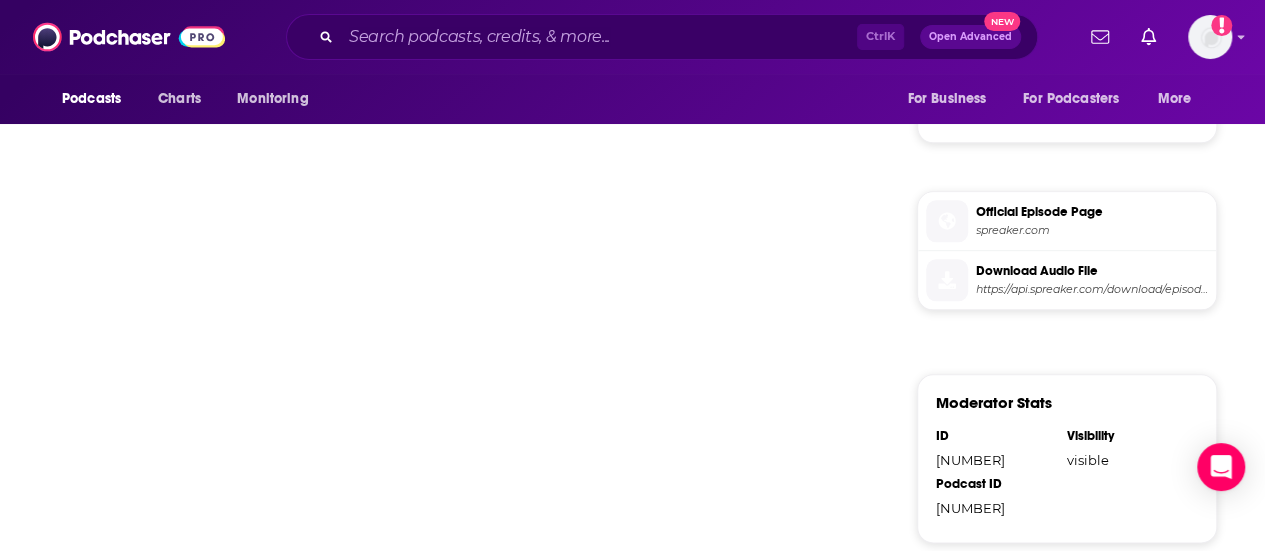 click on "Download Audio File" at bounding box center [1092, 271] 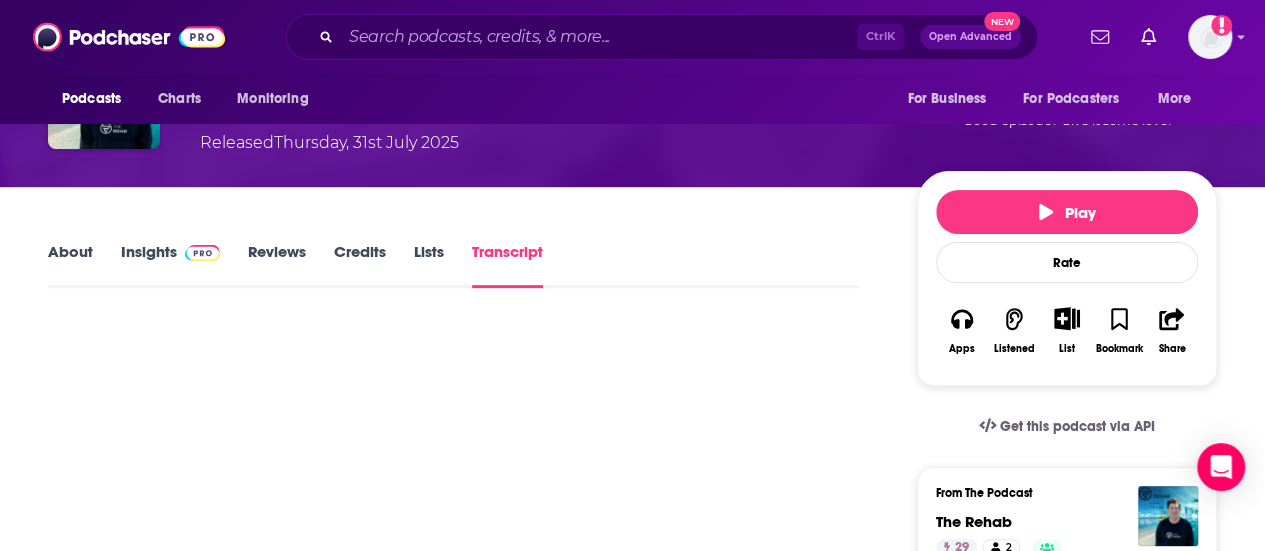 scroll, scrollTop: 0, scrollLeft: 0, axis: both 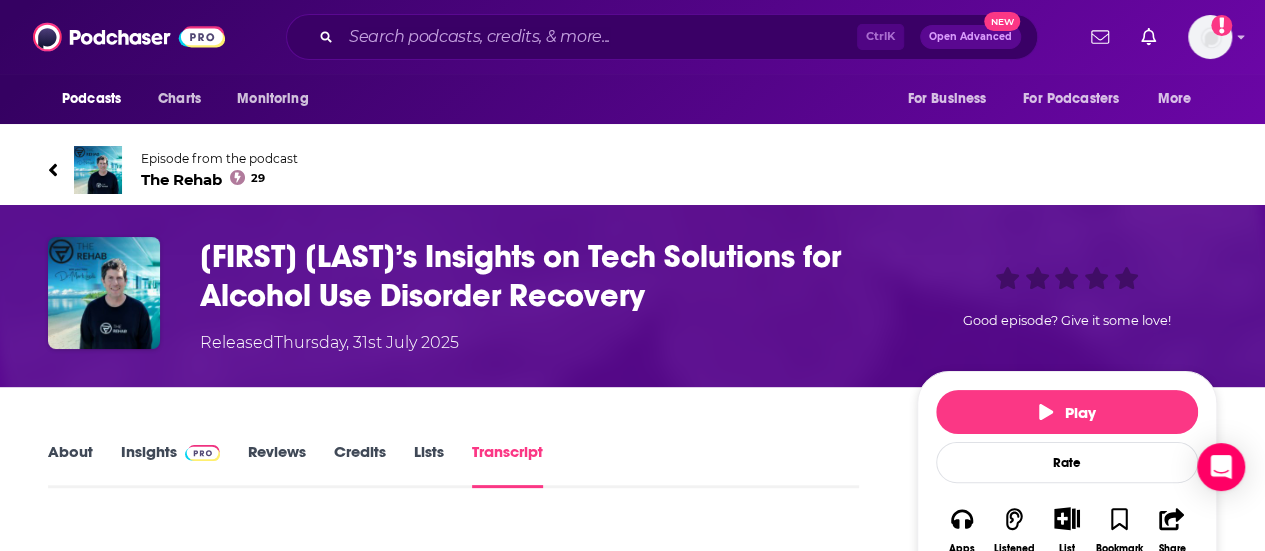 click on "The Rehab 29" at bounding box center [219, 179] 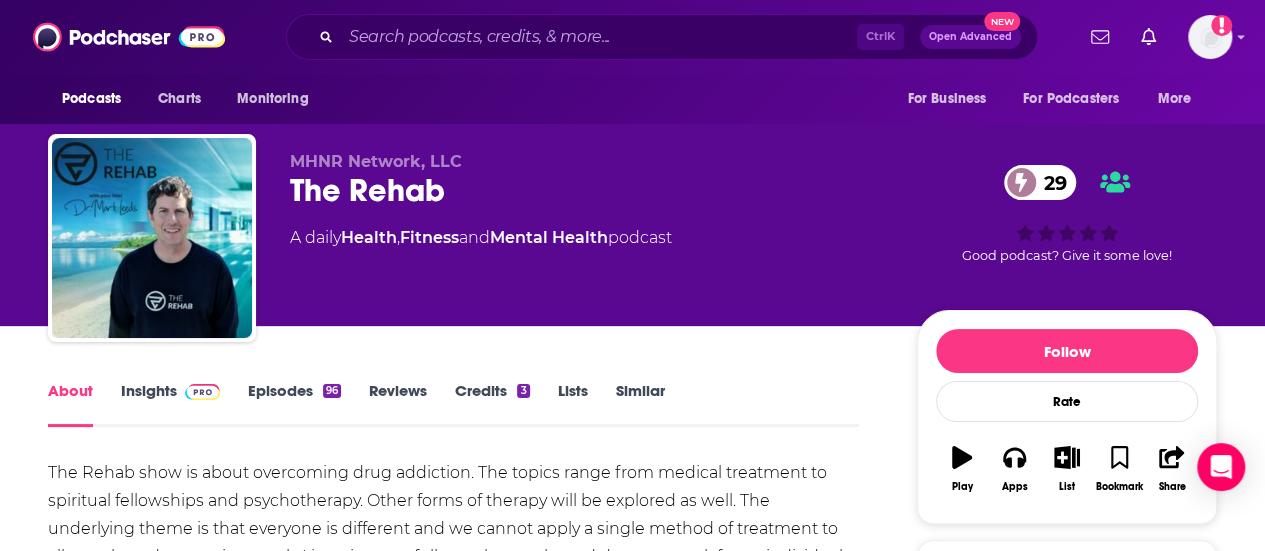 click at bounding box center [202, 392] 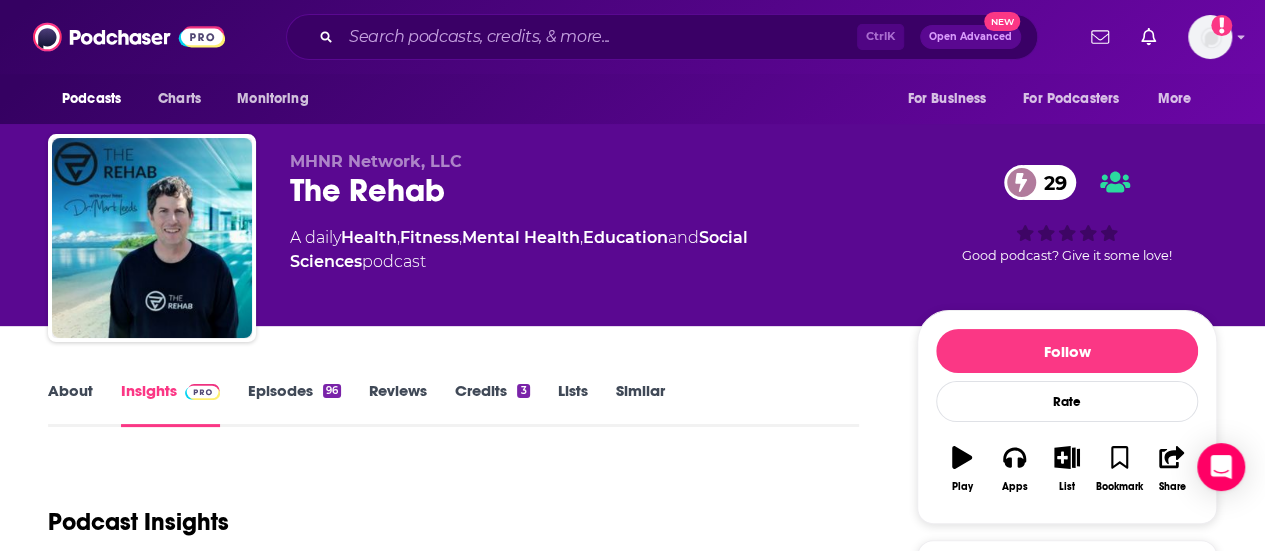 scroll, scrollTop: 300, scrollLeft: 0, axis: vertical 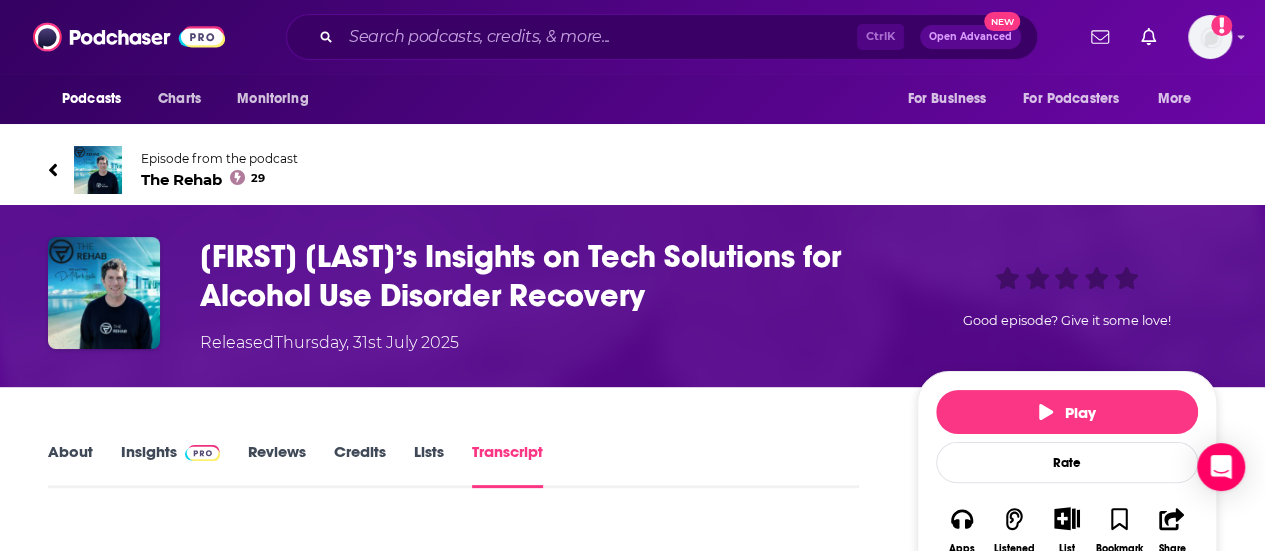 click on "David Gandini’s Insights on Tech Solutions for Alcohol Use Disorder Recovery" at bounding box center (542, 276) 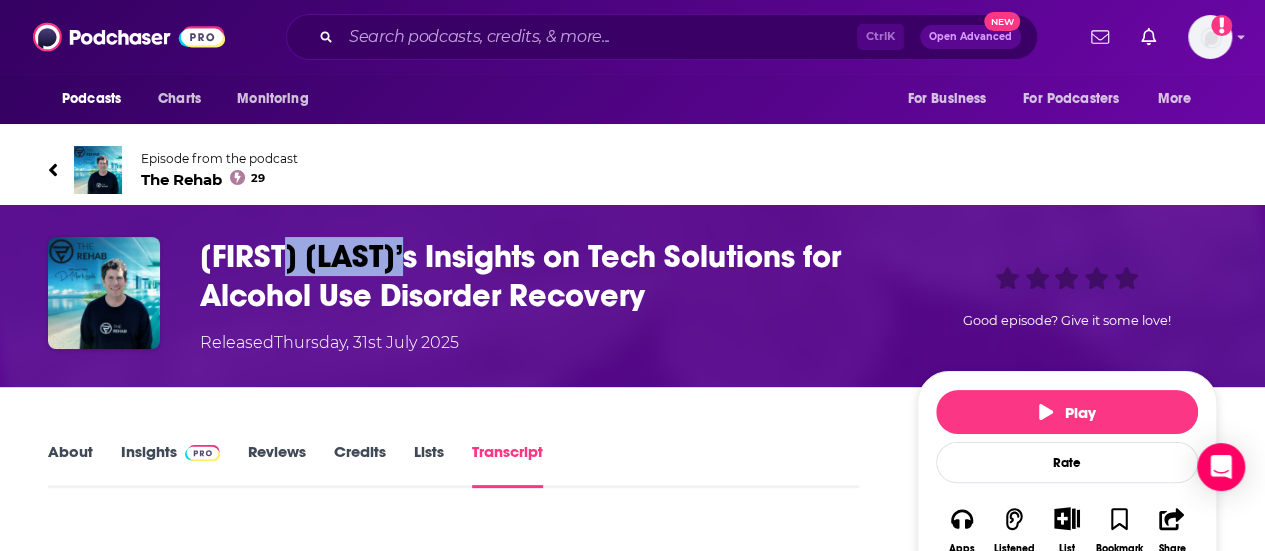 click on "David Gandini’s Insights on Tech Solutions for Alcohol Use Disorder Recovery" at bounding box center (542, 276) 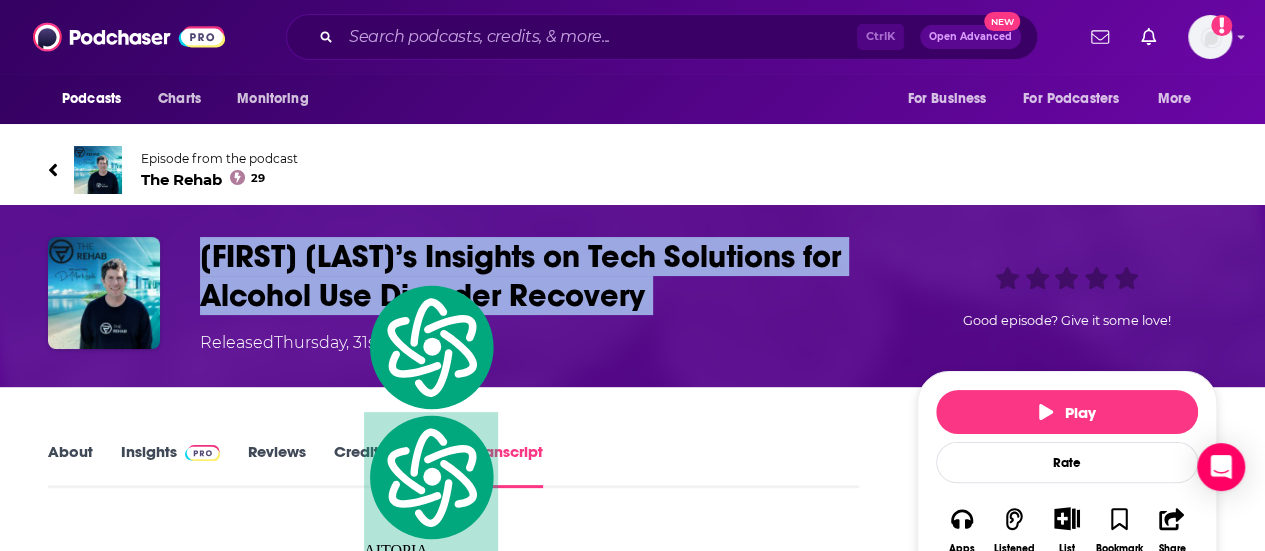 click on "David Gandini’s Insights on Tech Solutions for Alcohol Use Disorder Recovery" at bounding box center (542, 276) 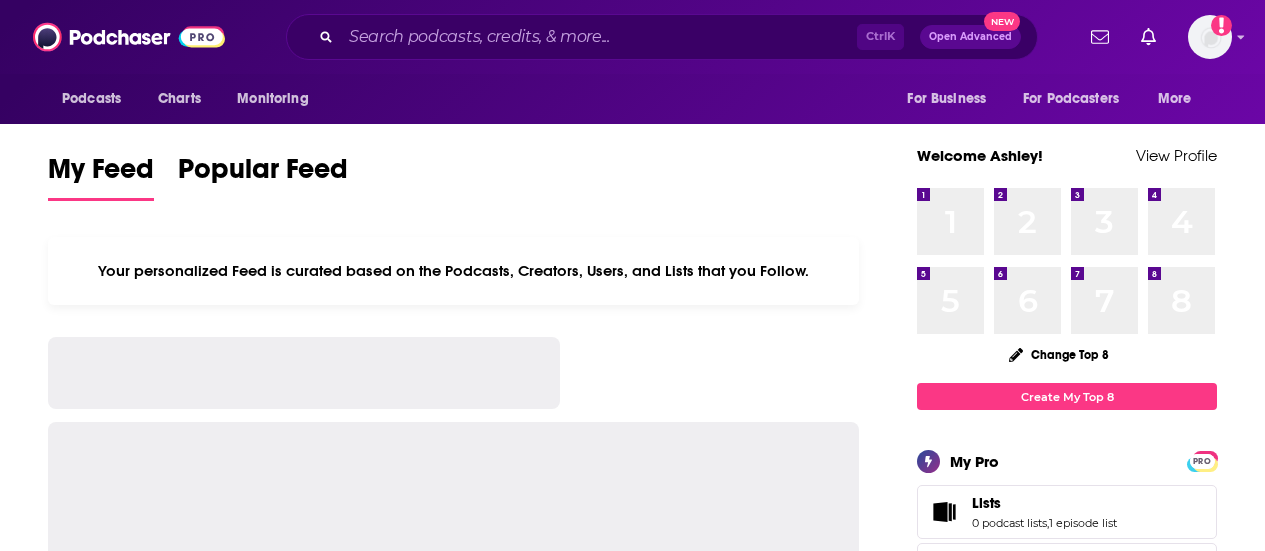 scroll, scrollTop: 0, scrollLeft: 0, axis: both 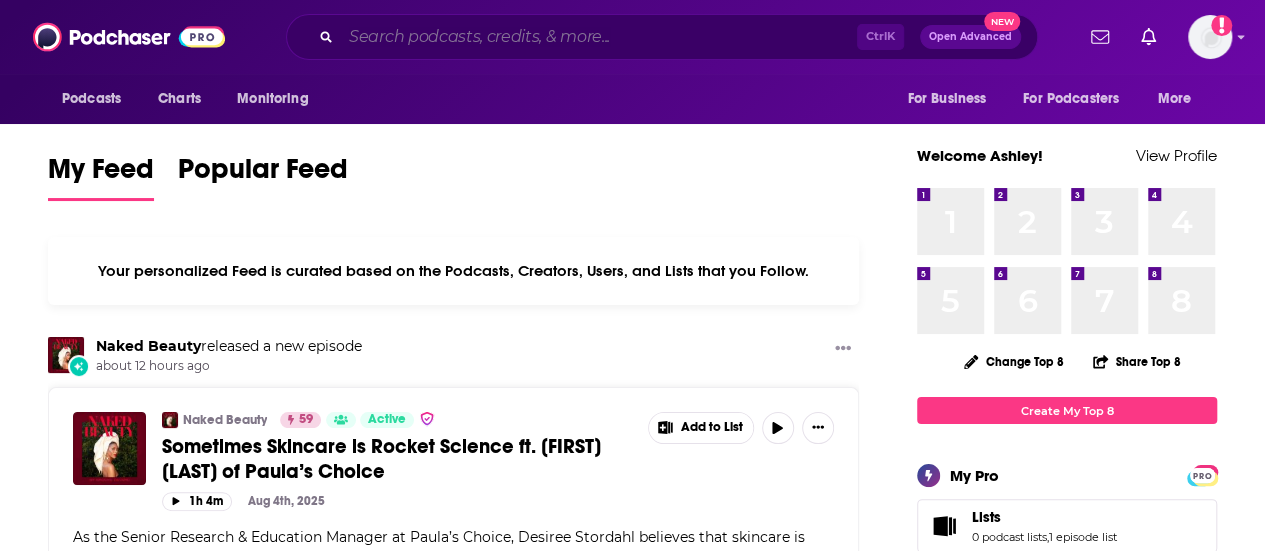 click at bounding box center [599, 37] 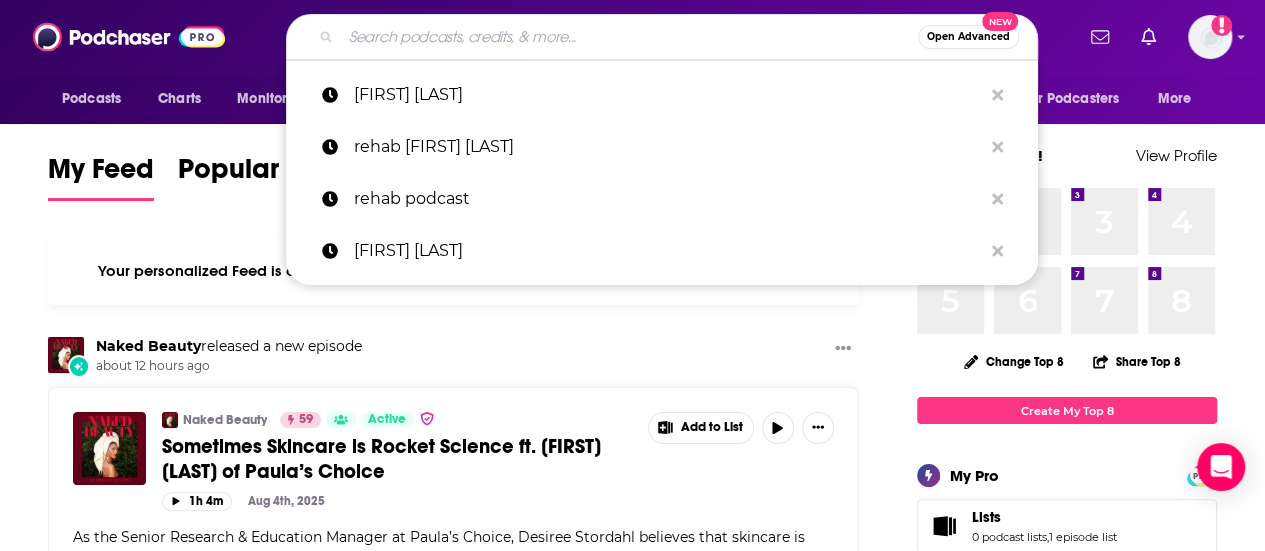 click at bounding box center [629, 37] 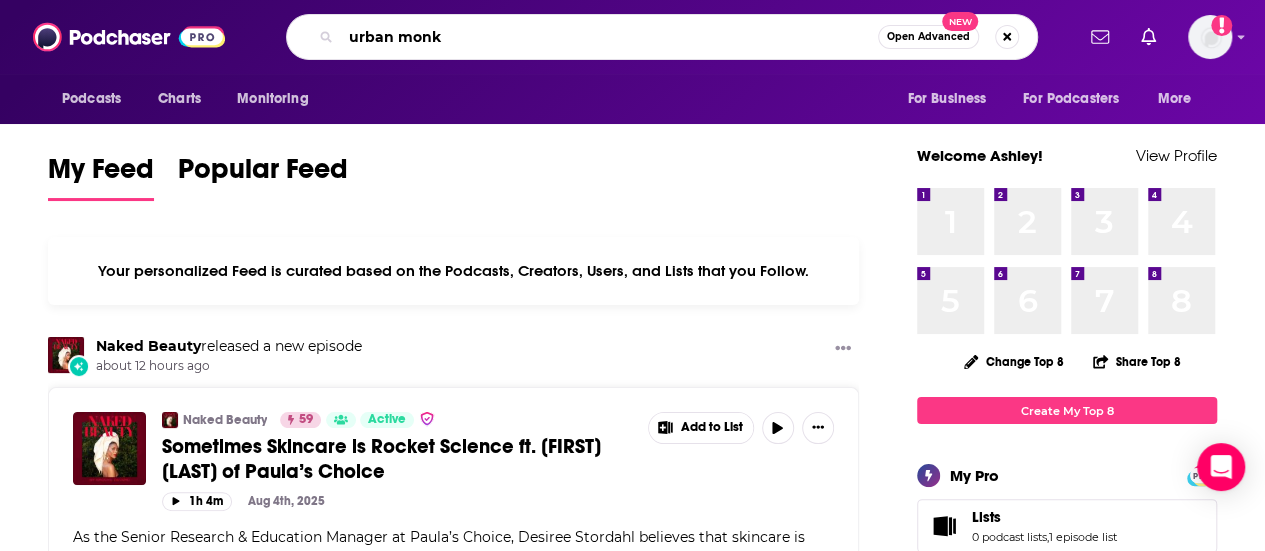 type on "urban monk" 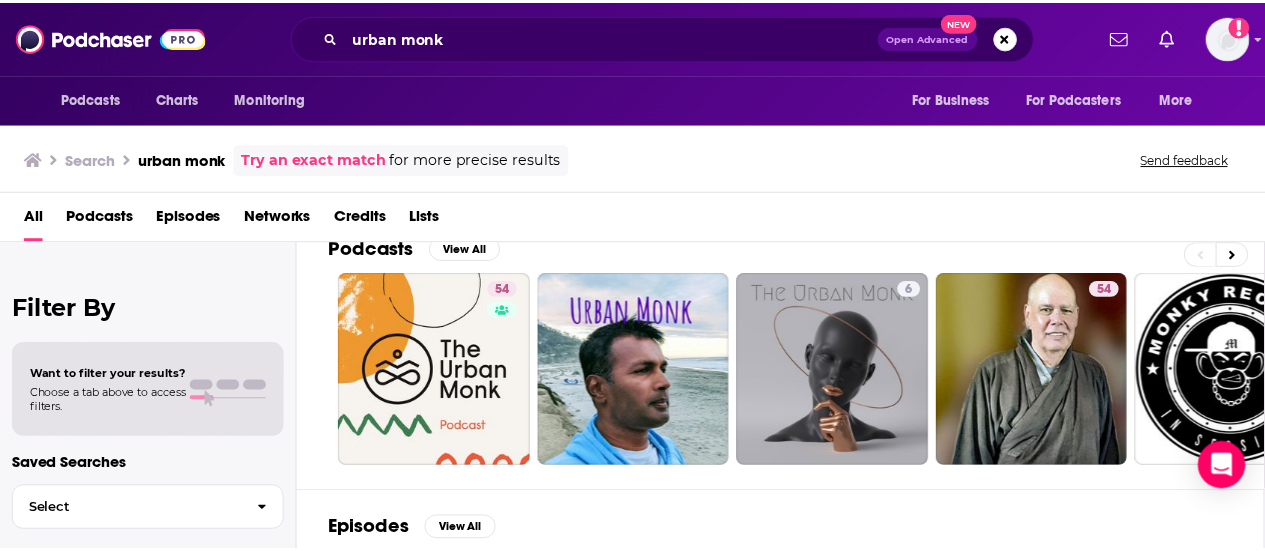 scroll, scrollTop: 0, scrollLeft: 0, axis: both 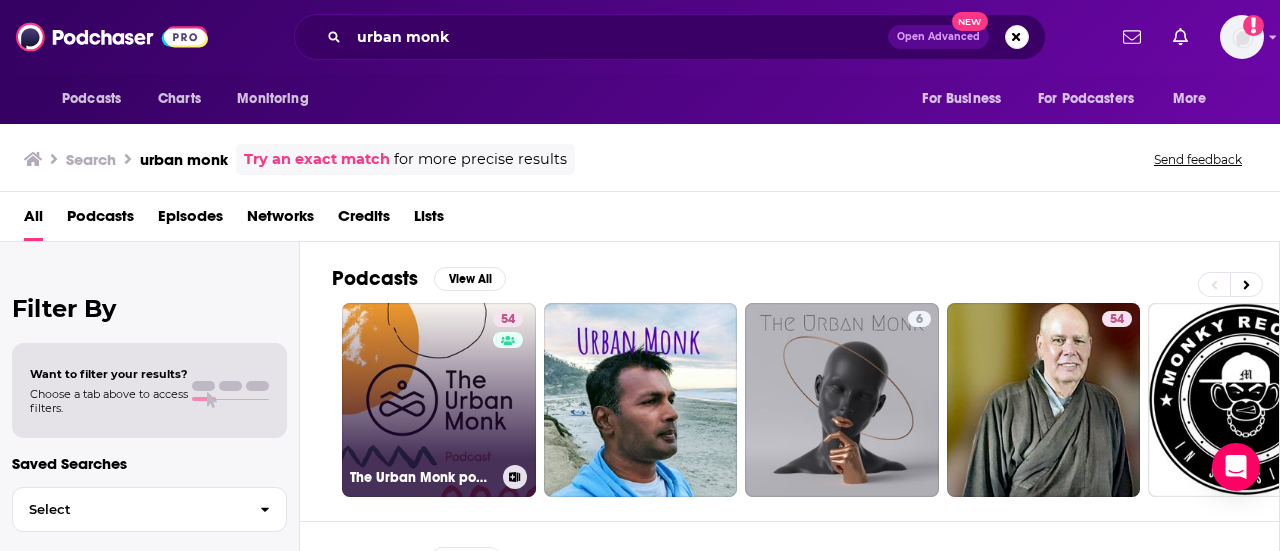 click on "[NUMBER] The Urban Monk podcast with Dr. [FIRST] [LAST]" at bounding box center (439, 400) 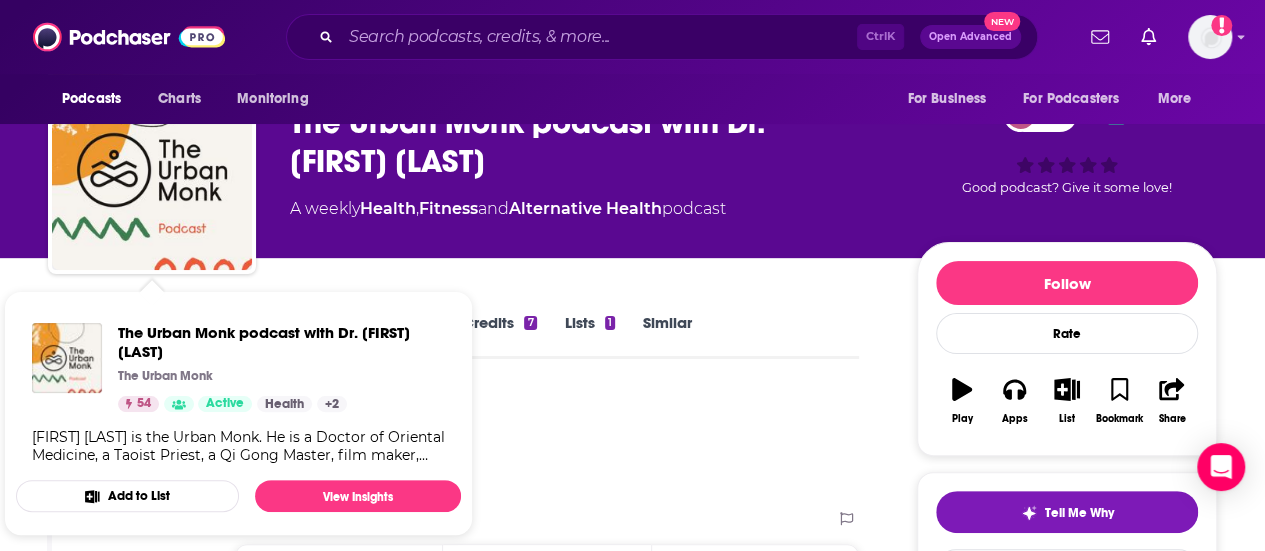 scroll, scrollTop: 100, scrollLeft: 0, axis: vertical 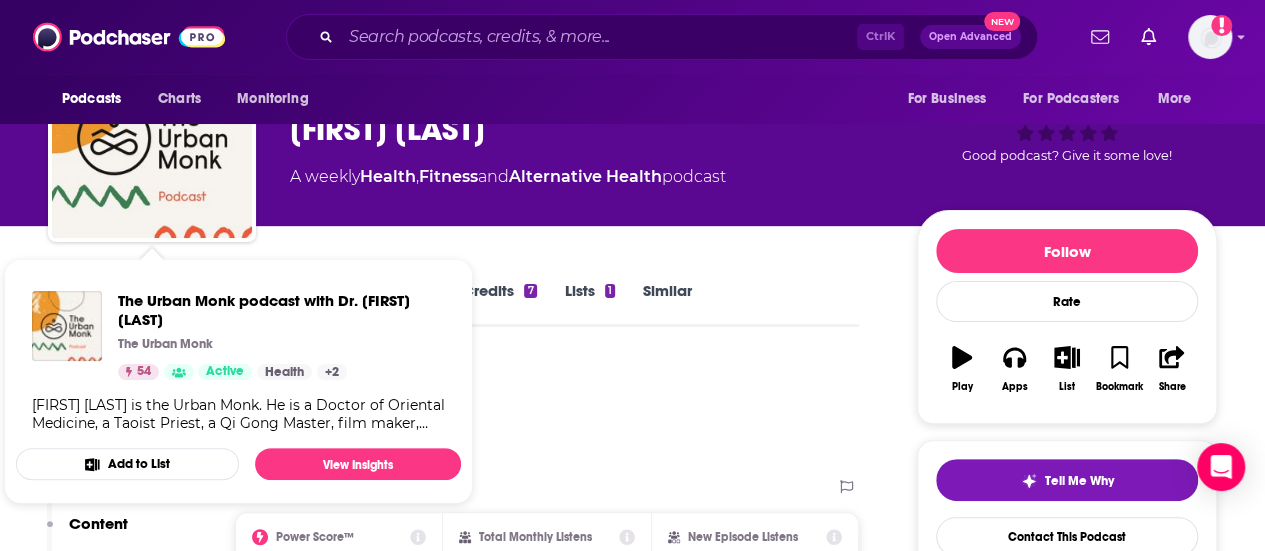 drag, startPoint x: 190, startPoint y: 427, endPoint x: 313, endPoint y: 399, distance: 126.146736 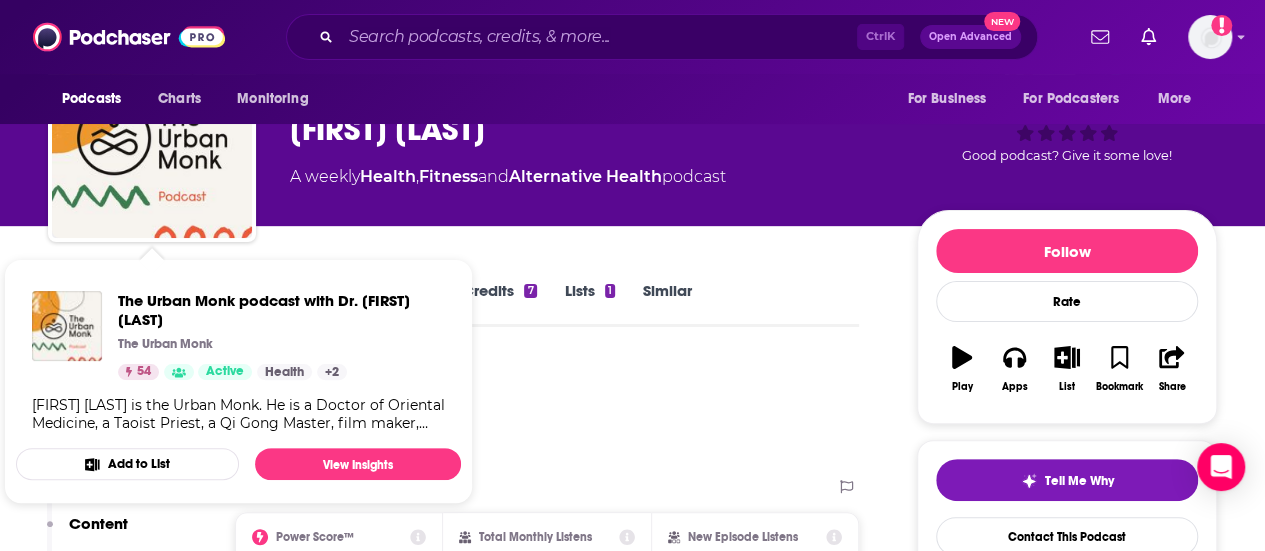click on "[FIRST] [LAST] is the Urban Monk. He is a Doctor of Oriental Medicine, a Taoist Priest, a Qi Gong Master, film maker, author, and Kung Fu world traveler. He invites you to join in the conversation exploring what it means to live with balance in the 21st century.
https://www.theurbanmonk.com/" at bounding box center (238, 414) 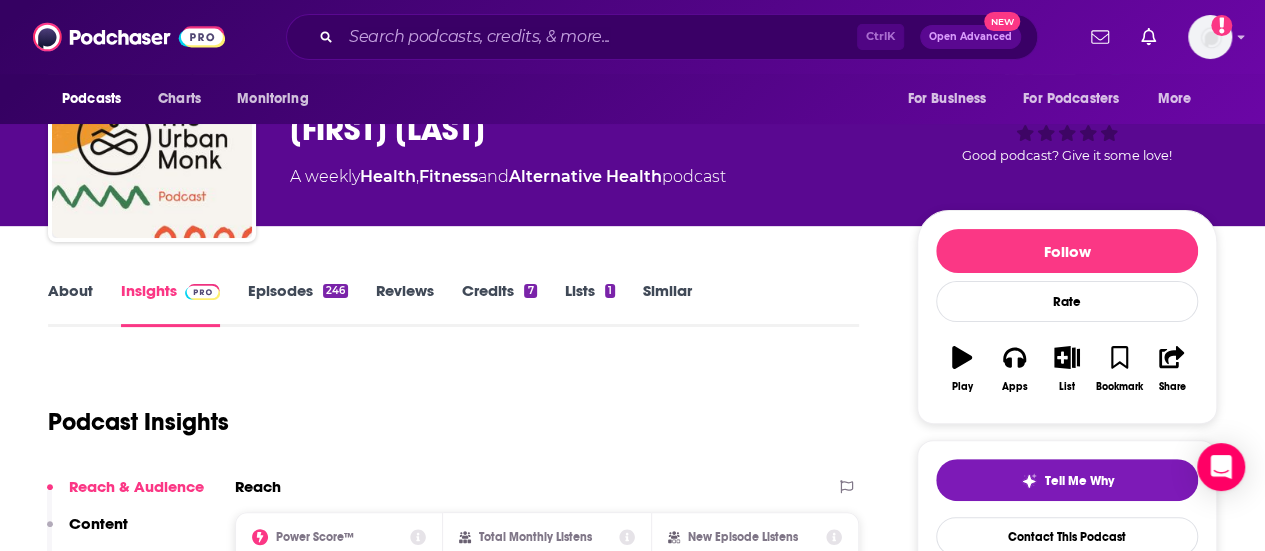 click on "Gender Male Age [AGE] yo Income $ $ $ $ $ Parental Status Mixed Countries 1 United States 2 Canada 3 United Kingdom 4 Australia 5 Brazil Top Cities Baile Átha Cliath , [CITY], [STATE] , London , Dublin , [CITY], [STATE] , [CITY], [STATE] Interests Restaurants, Food & Grocery , Friends, Family & Relationships , Healthcare , Sports , Travel, Tourism & Aviation , Camera & Photography Jobs Doctors/Physicians , Paramedics , Sports Coaches , Nurses , Journalists/Reporters , Social Media Specialists Ethnicities White / Caucasian , Hispanic , African American , Asian Show More Content Political Skew Neutral/Mixed Socials X/Twitter @[USERNAME] [NUMBER]k Instagram @[USERNAME] [NUMBER]k Tik Tok @[USERNAME] [NUMBER]k Contacts RSS" at bounding box center [466, 5295] 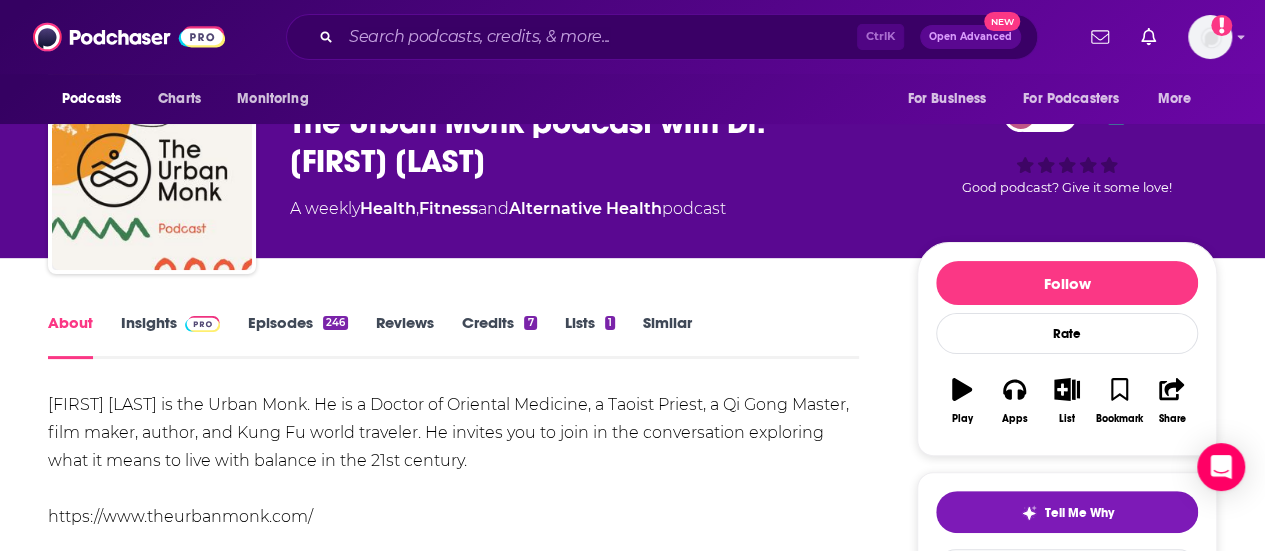 scroll, scrollTop: 100, scrollLeft: 0, axis: vertical 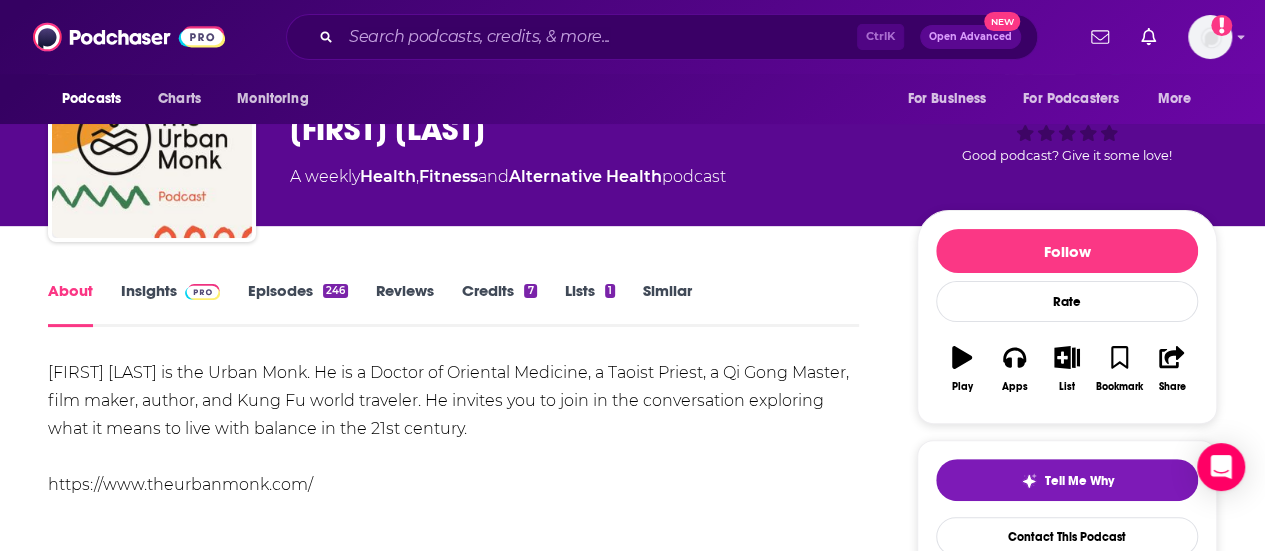 click on "Episodes 246" at bounding box center [298, 304] 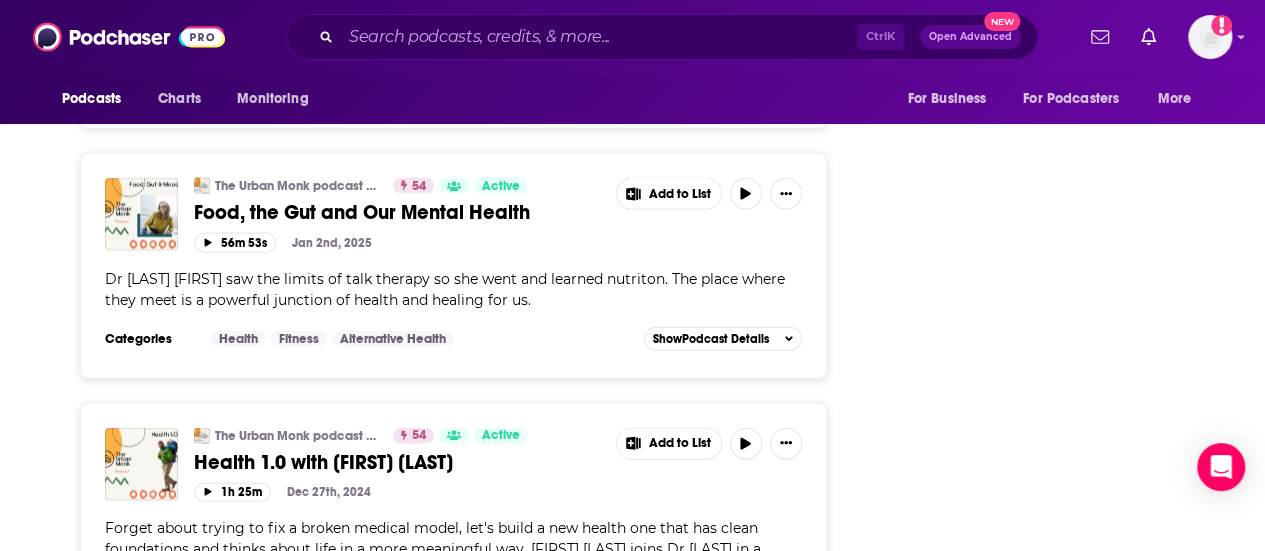 scroll, scrollTop: 5900, scrollLeft: 0, axis: vertical 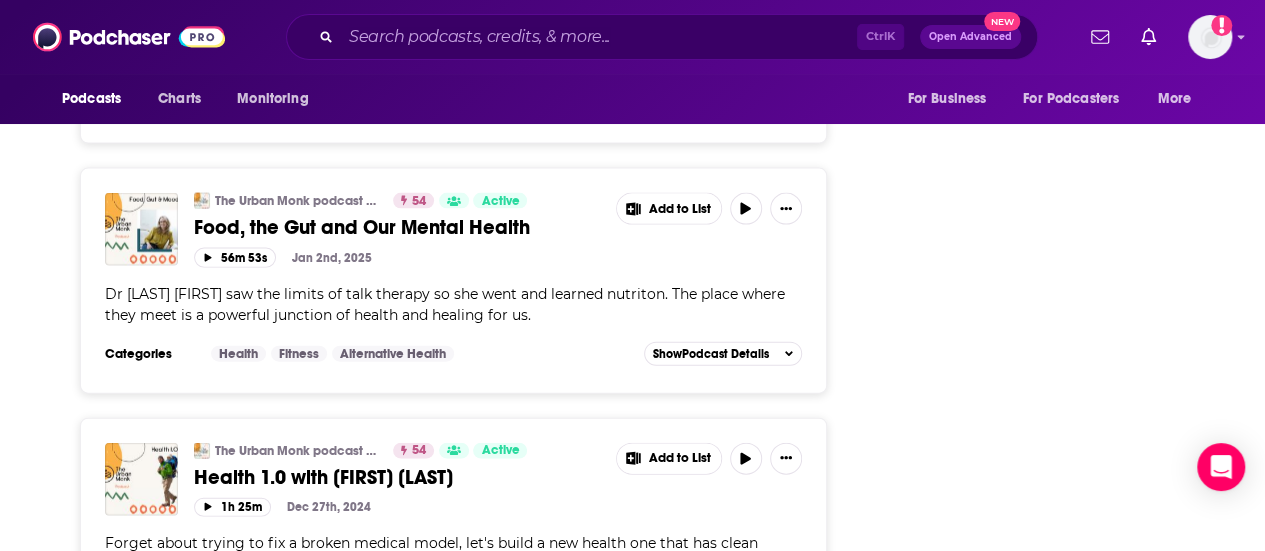 click on "The Godfather of Functional Medicine has THIS to say..." at bounding box center [386, -55] 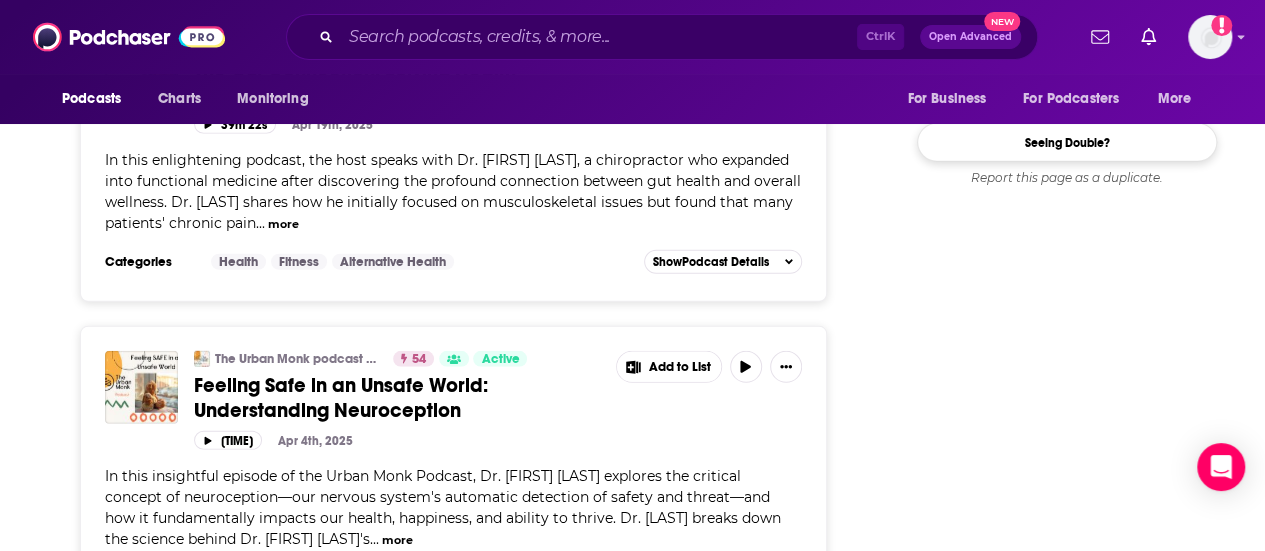 scroll, scrollTop: 2000, scrollLeft: 0, axis: vertical 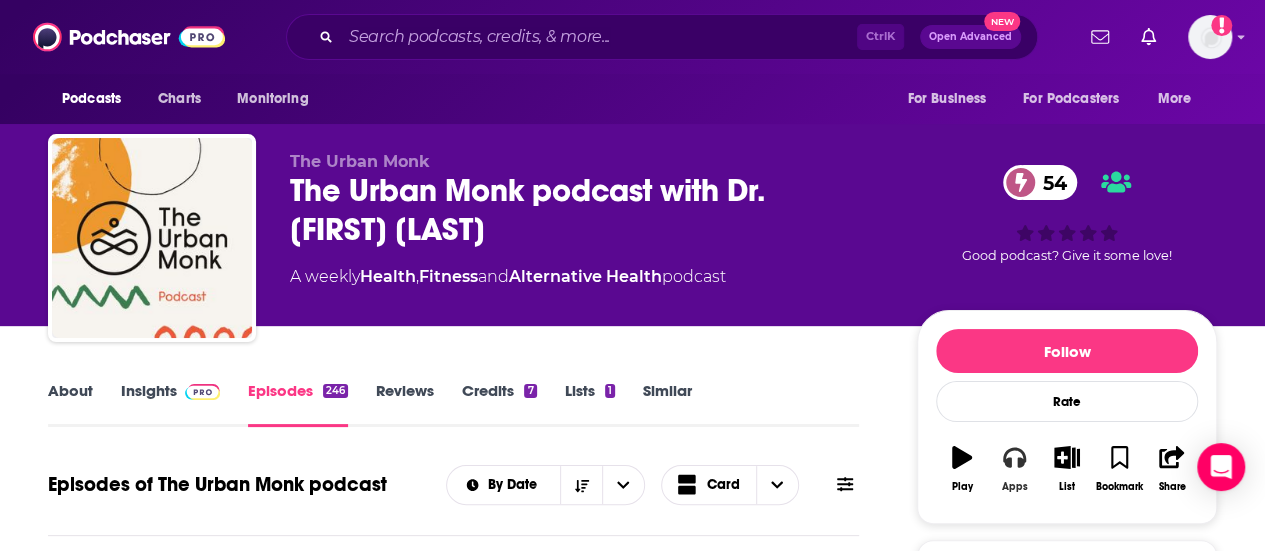 click on "Apps" at bounding box center [1015, 487] 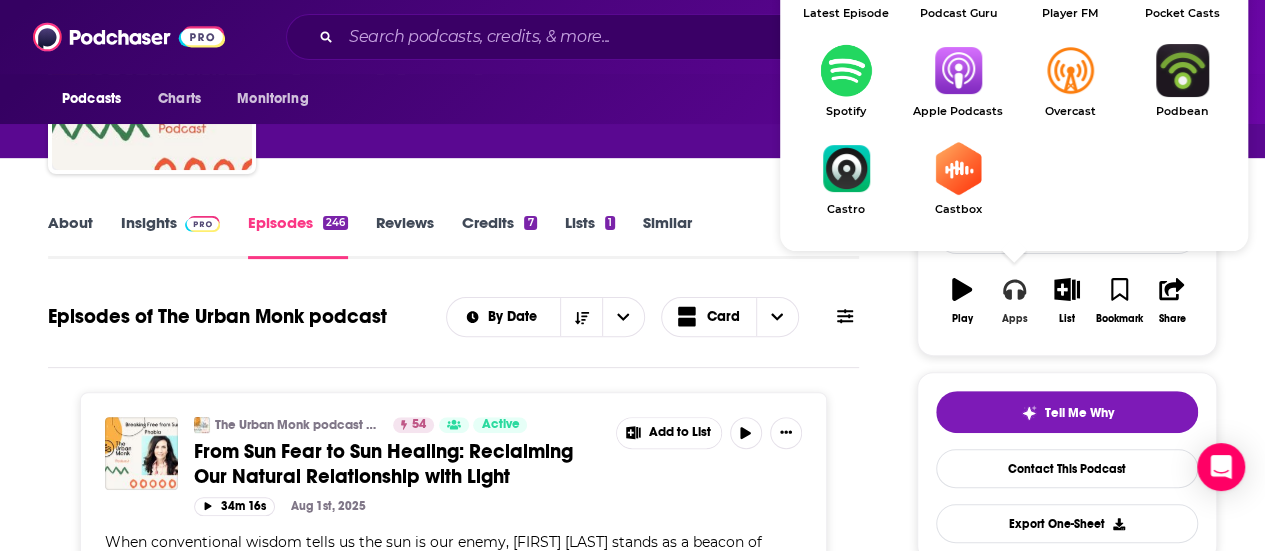 scroll, scrollTop: 0, scrollLeft: 0, axis: both 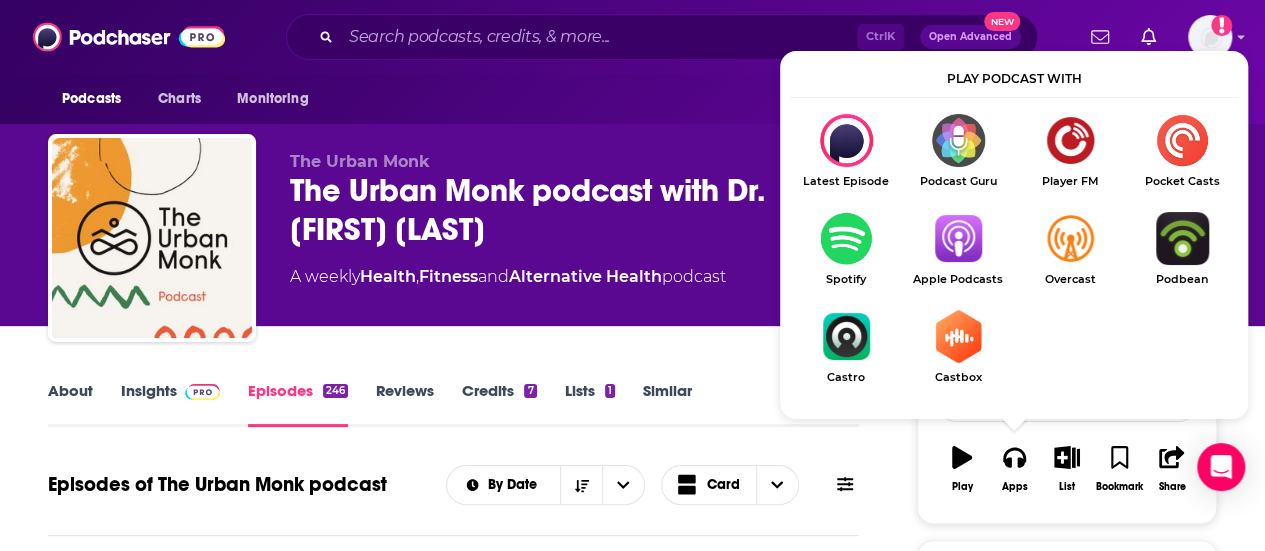 click at bounding box center (958, 238) 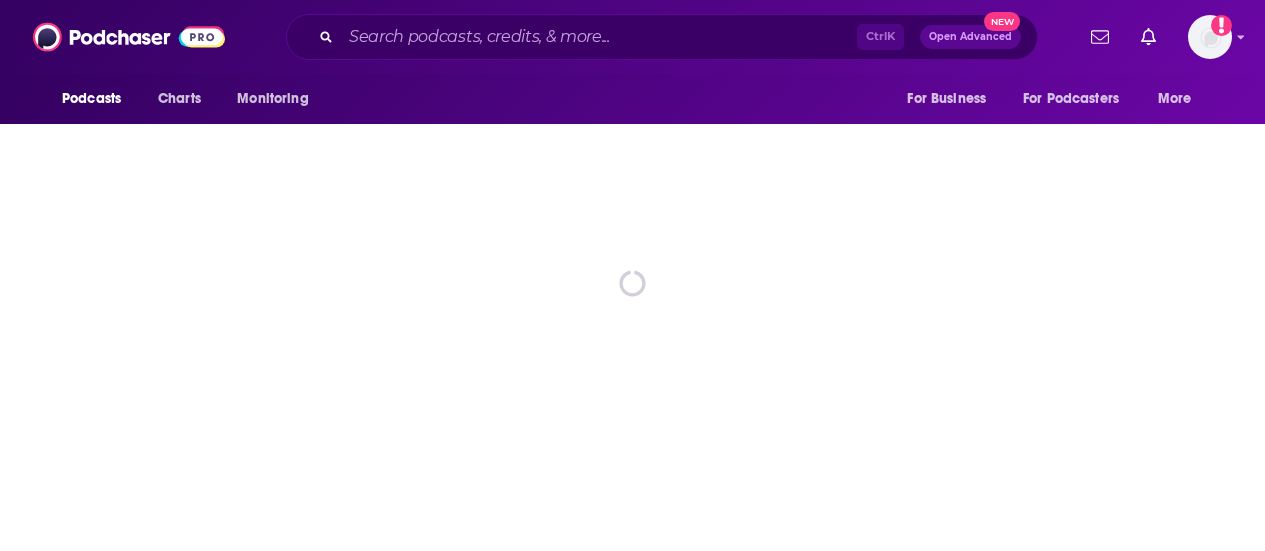 scroll, scrollTop: 0, scrollLeft: 0, axis: both 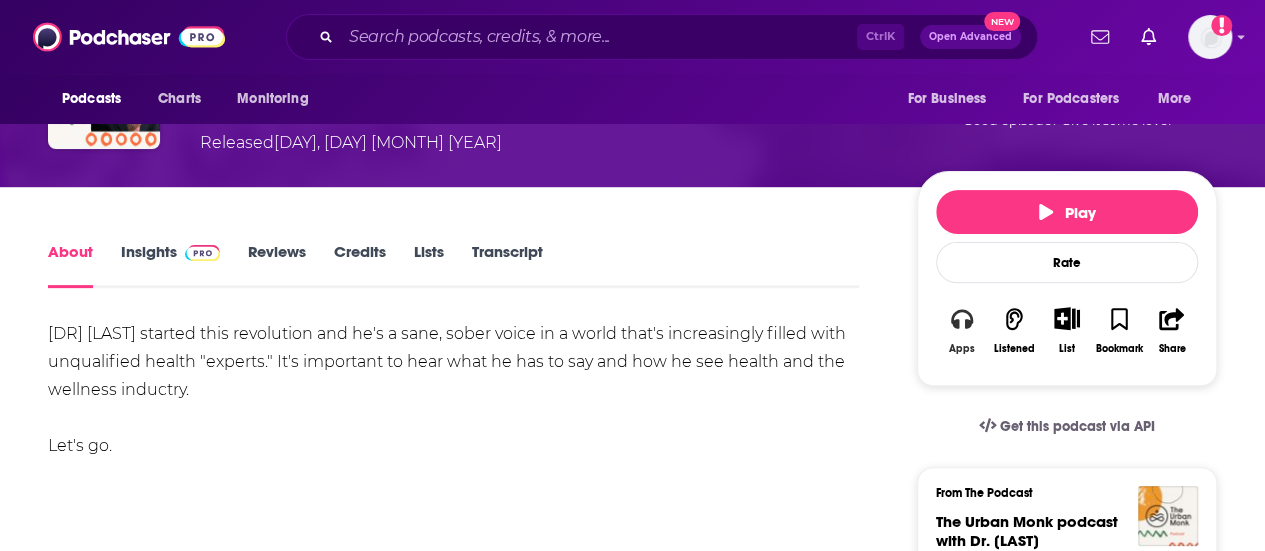 click on "Apps" at bounding box center (962, 330) 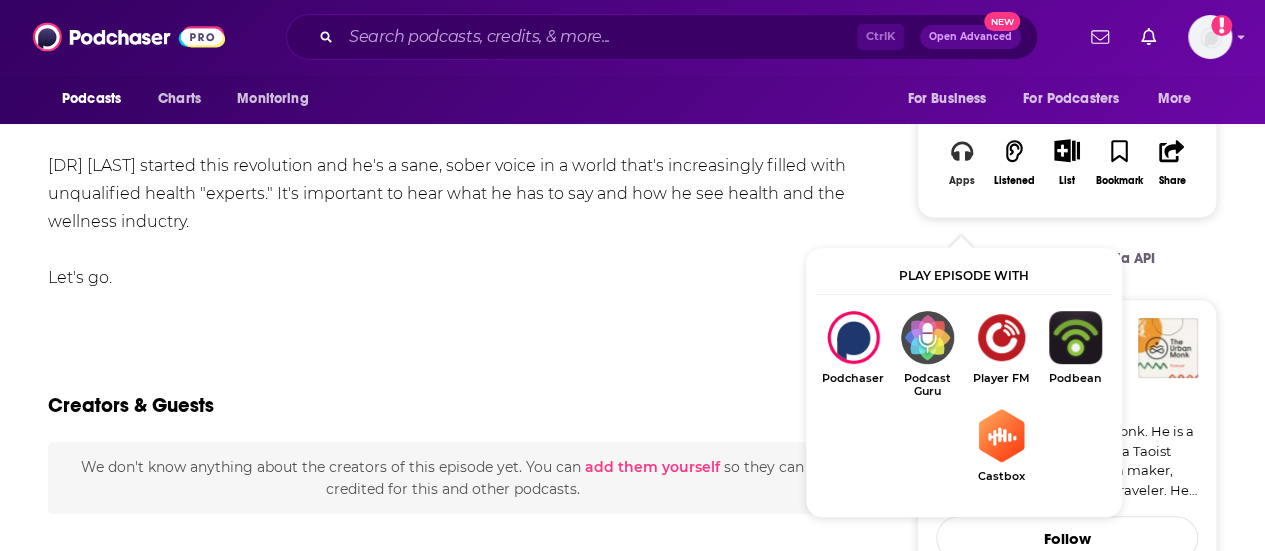 scroll, scrollTop: 500, scrollLeft: 0, axis: vertical 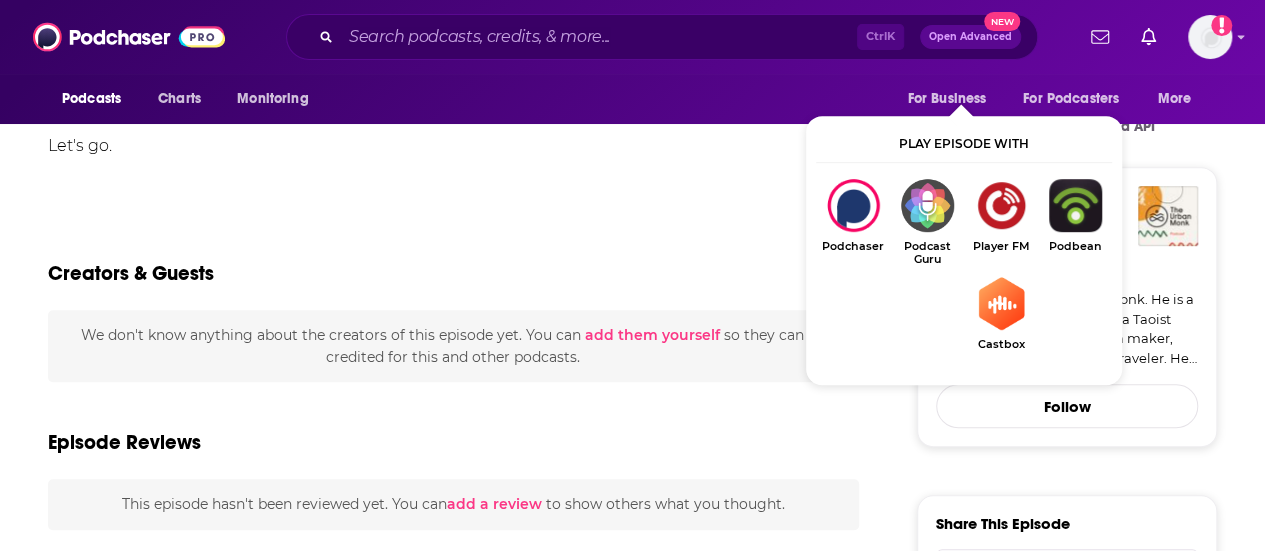 click on "Creators & Guests" at bounding box center [453, 261] 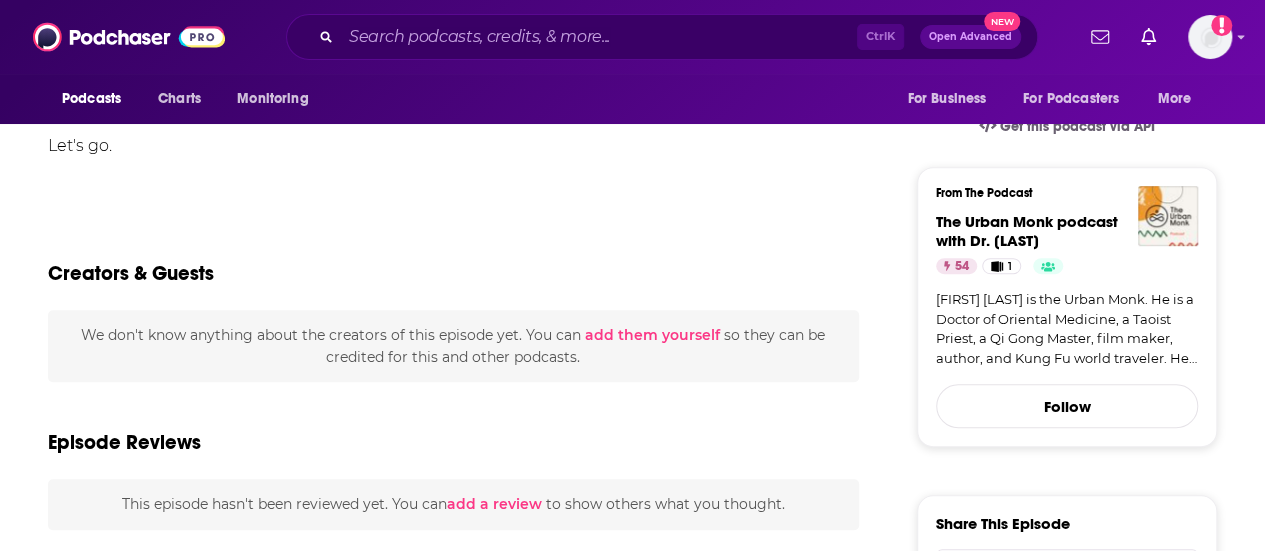 scroll, scrollTop: 0, scrollLeft: 0, axis: both 